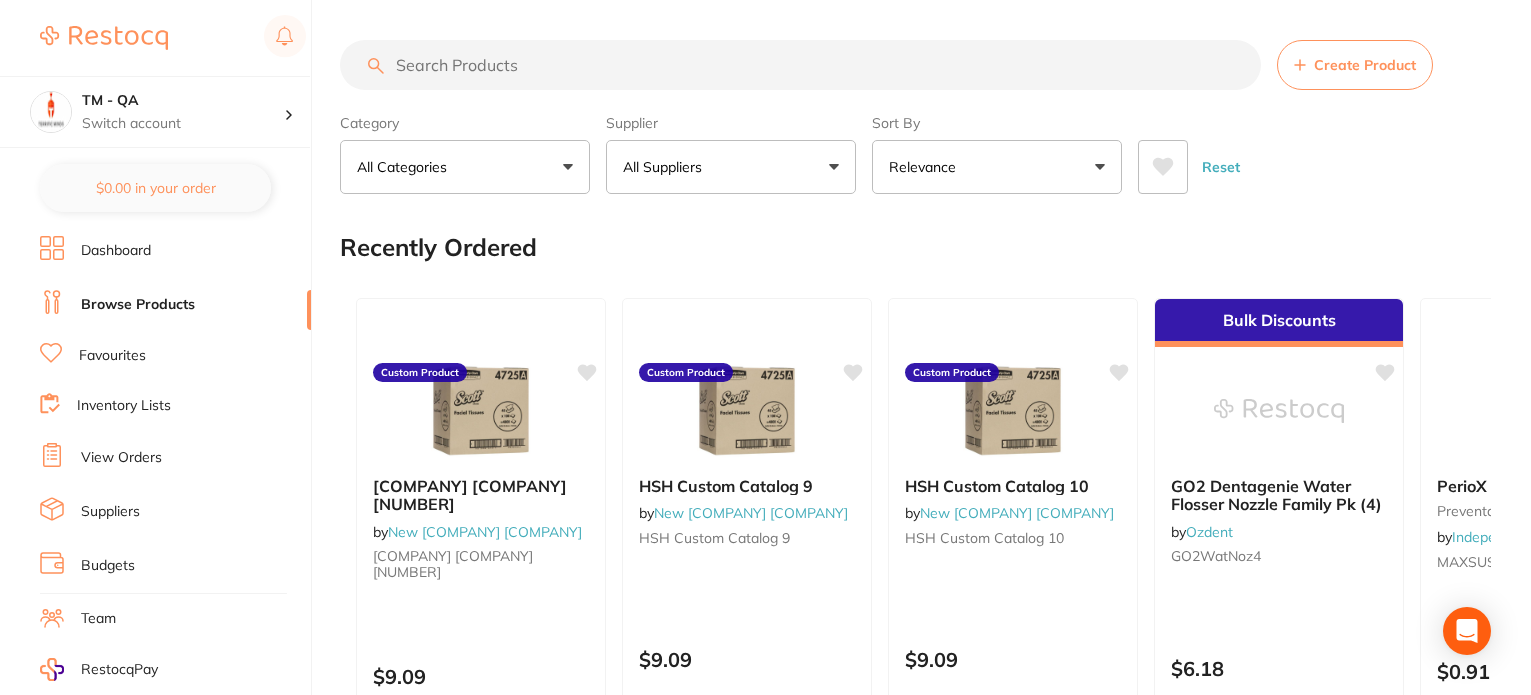 scroll, scrollTop: 0, scrollLeft: 0, axis: both 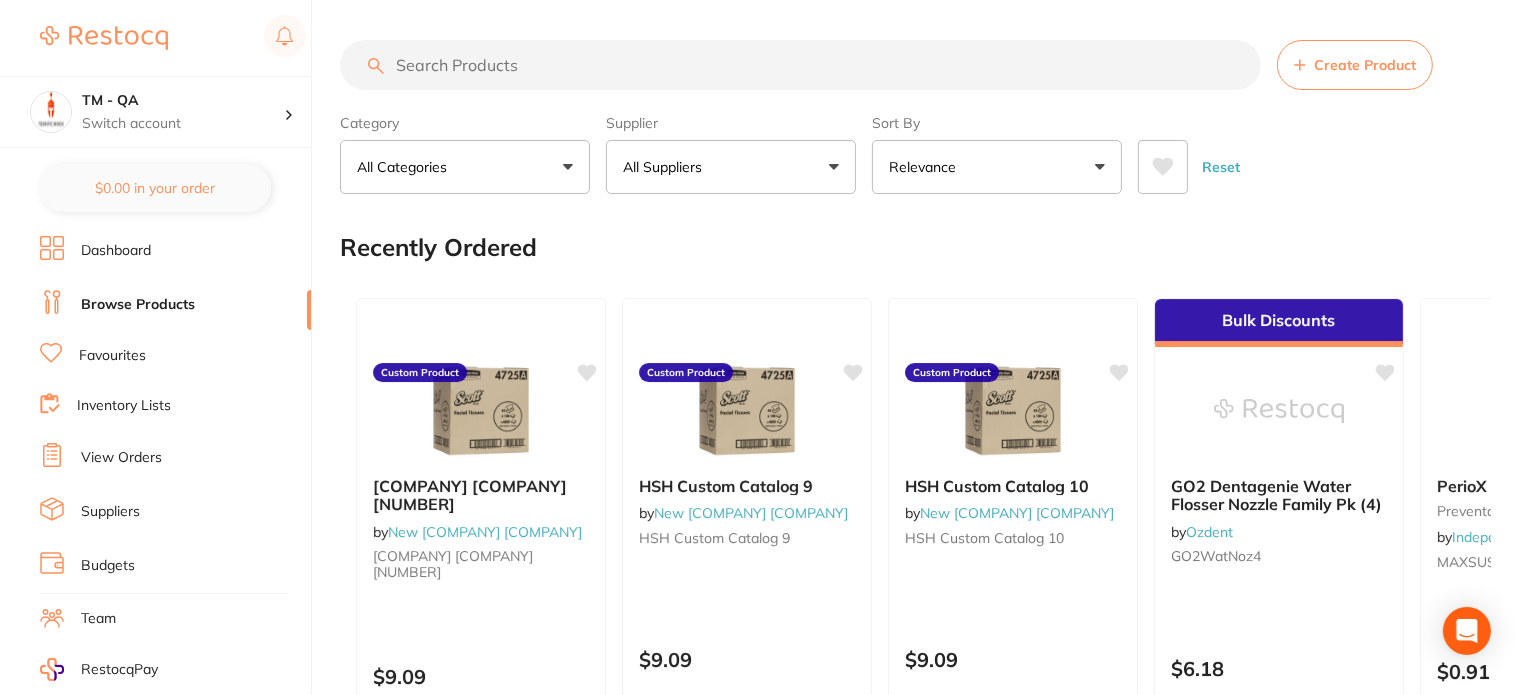 click at bounding box center [800, 65] 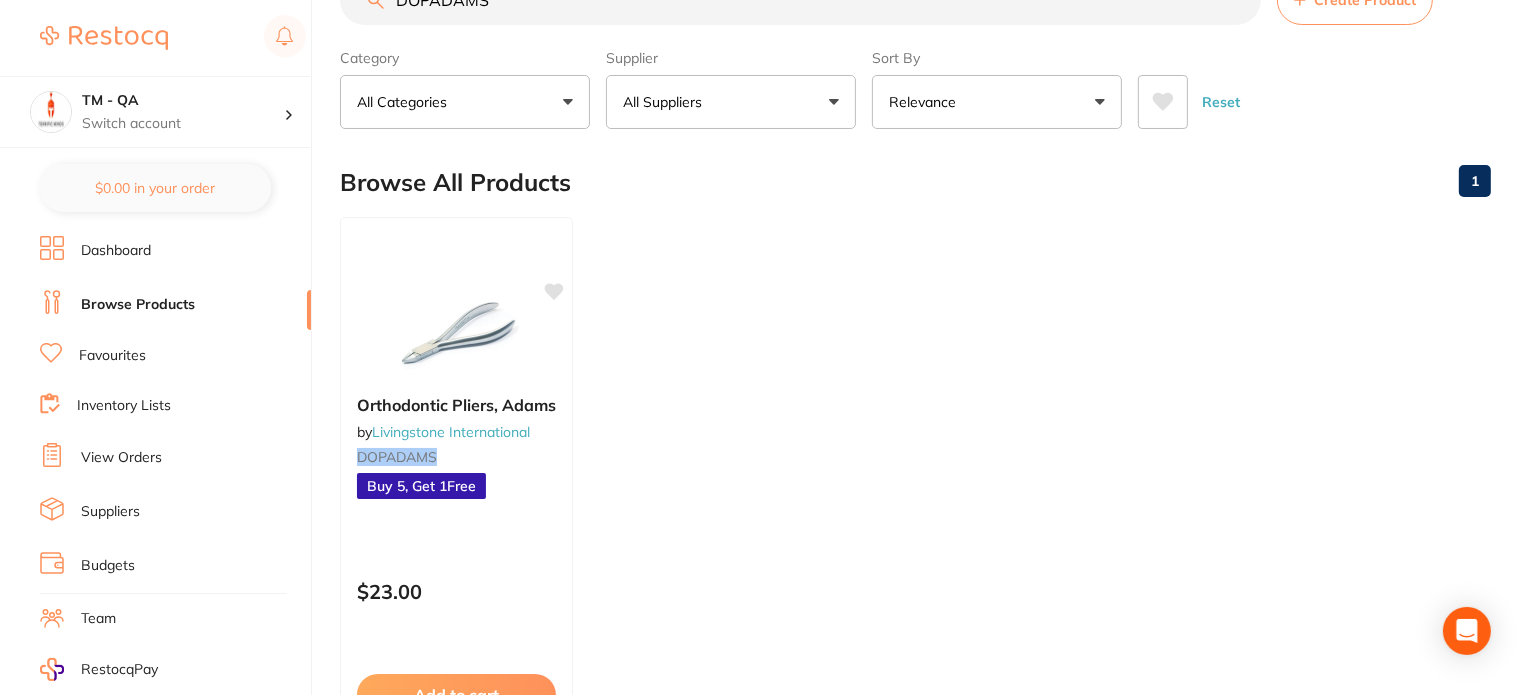 scroll, scrollTop: 100, scrollLeft: 0, axis: vertical 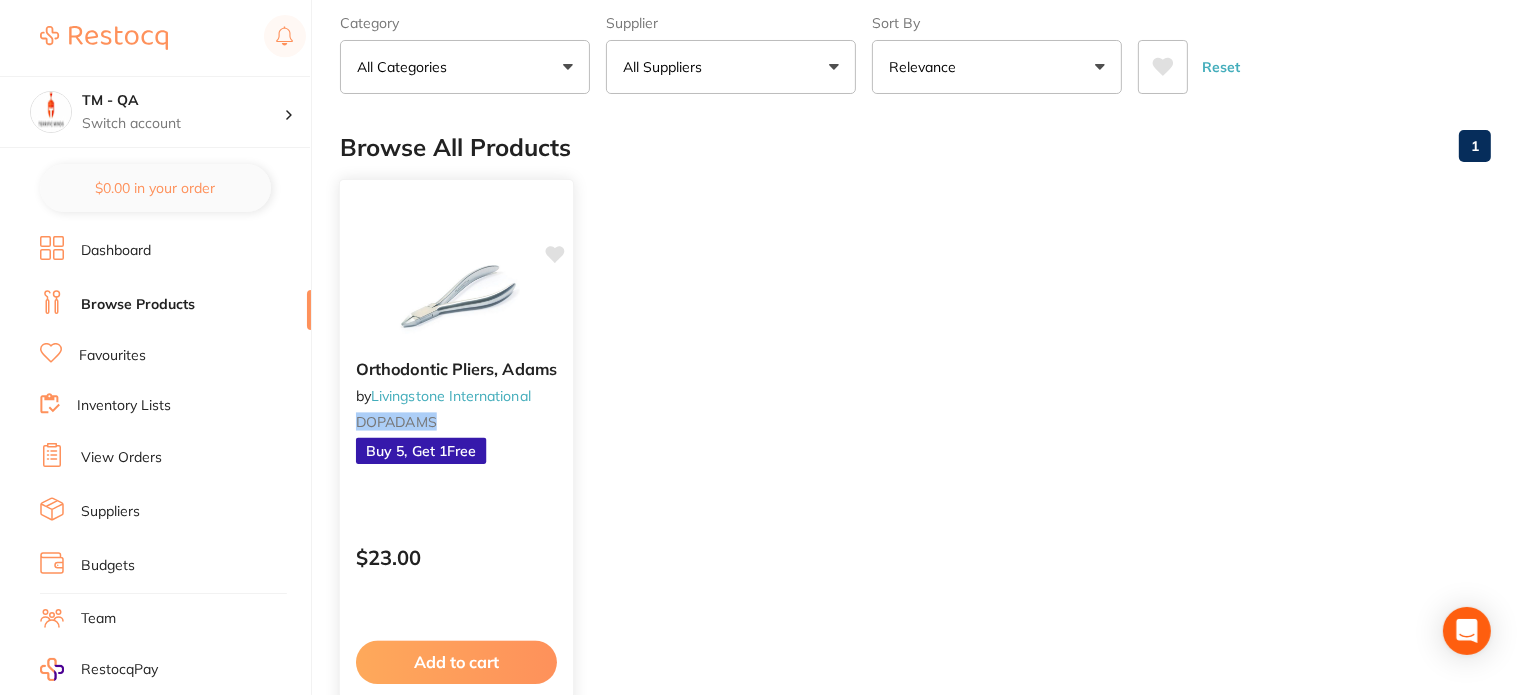 type on "DOPADAMS" 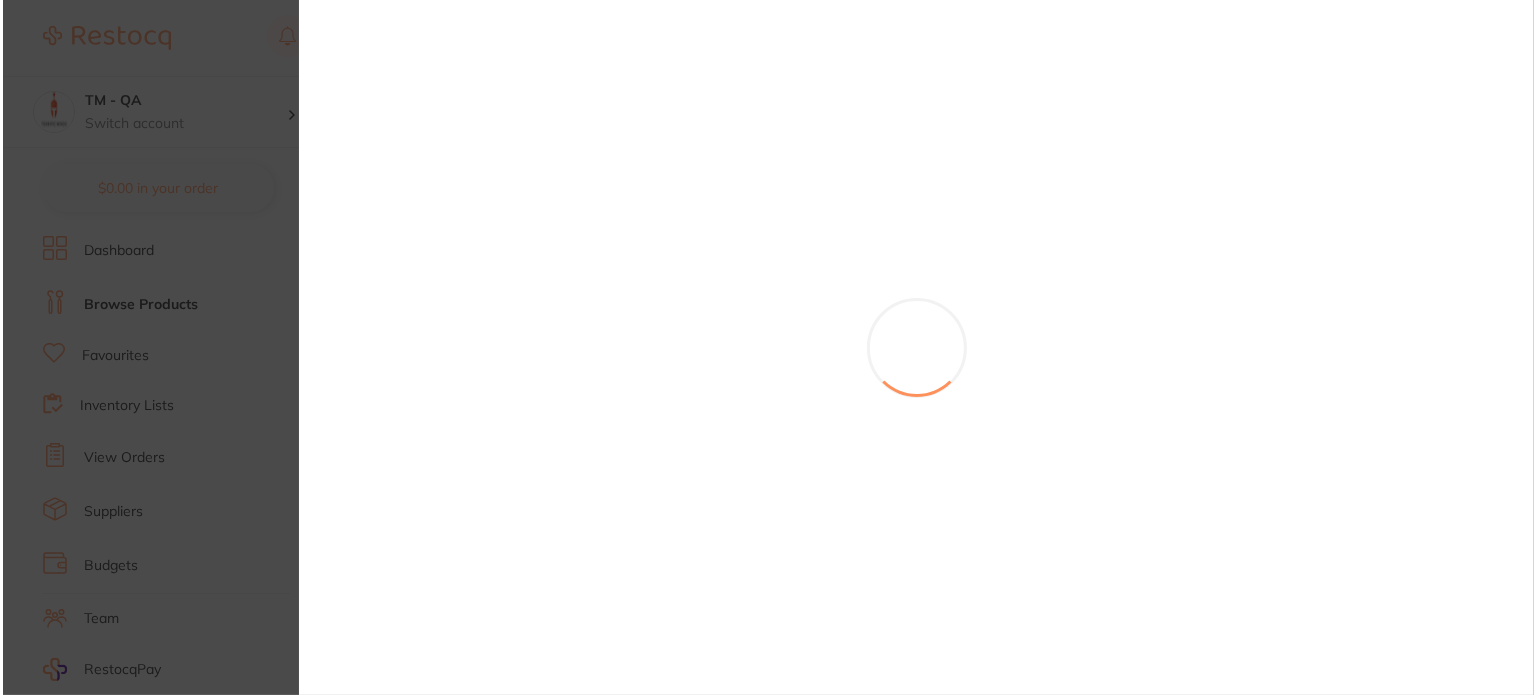 scroll, scrollTop: 0, scrollLeft: 0, axis: both 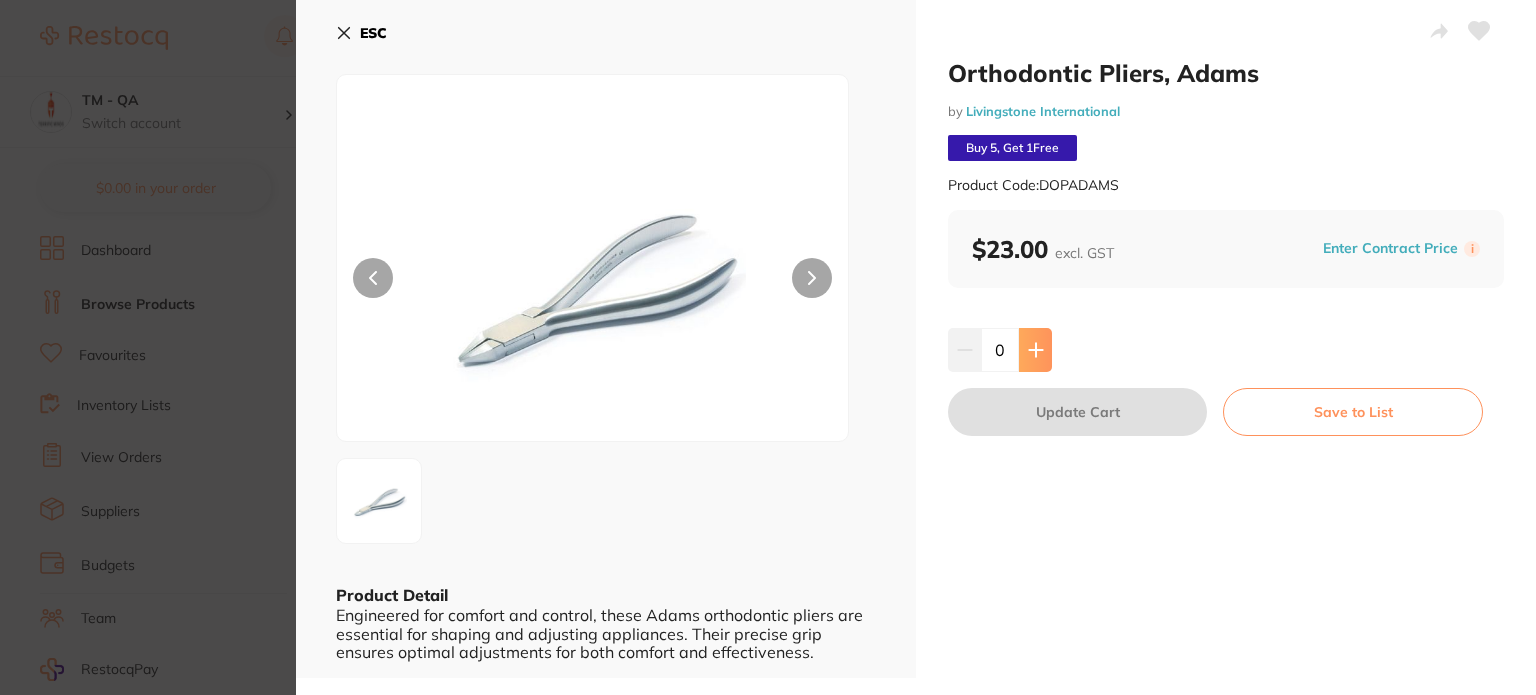 click at bounding box center [1035, 350] 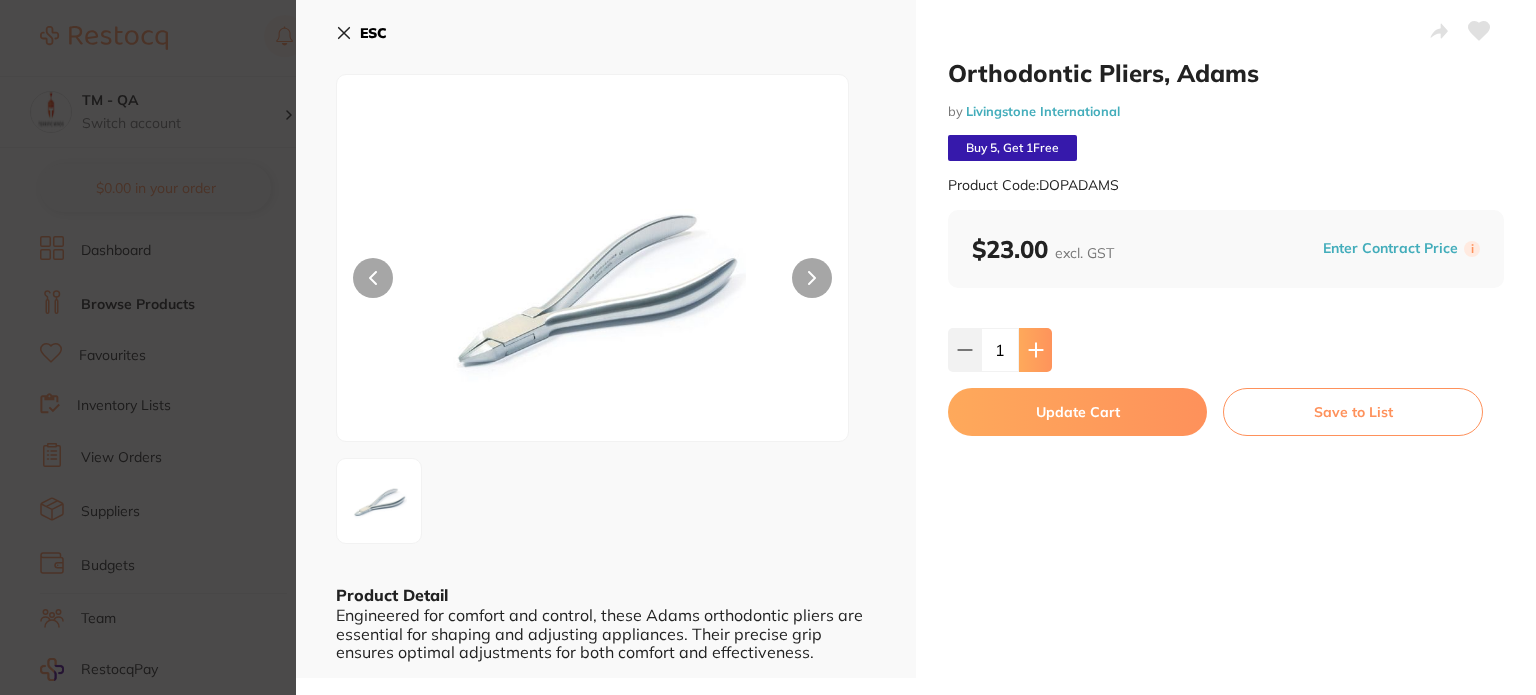 click at bounding box center (1035, 350) 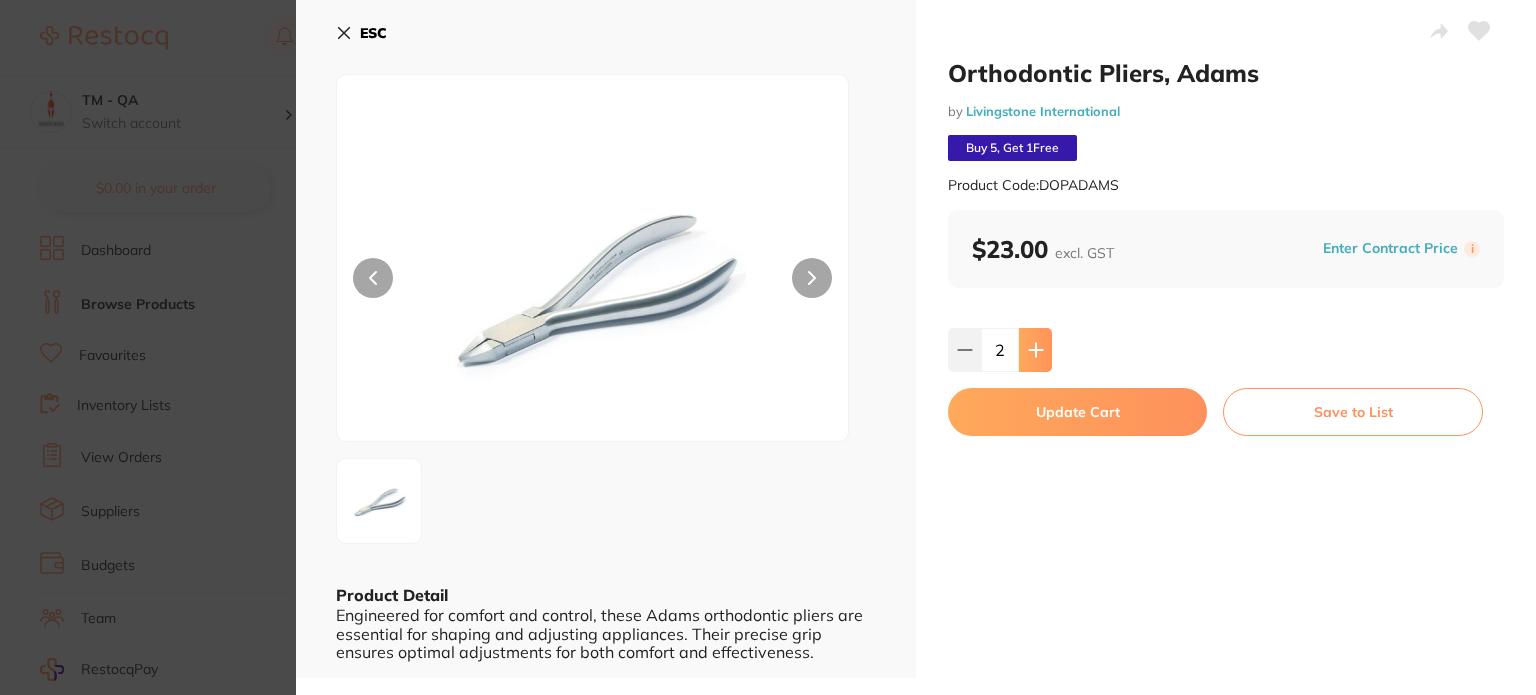 click at bounding box center [1035, 350] 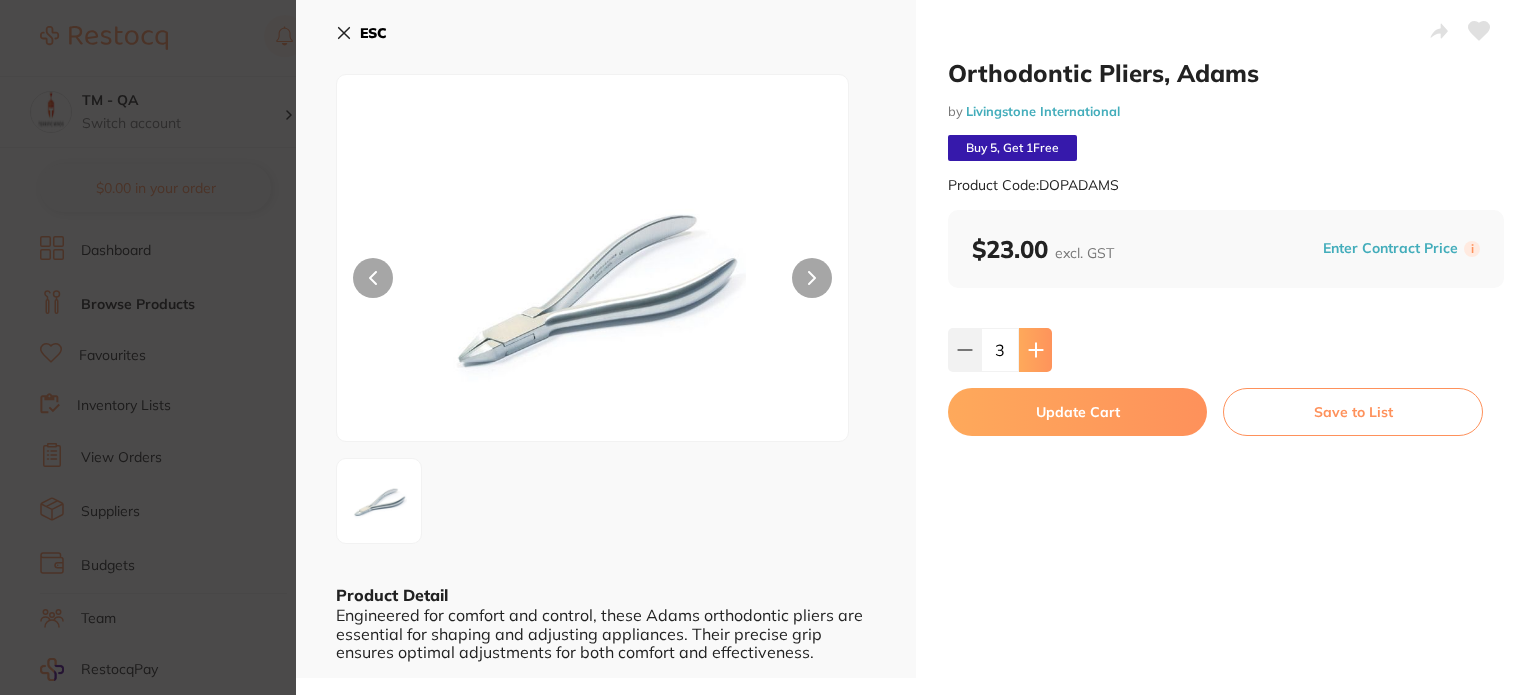 click at bounding box center [1035, 350] 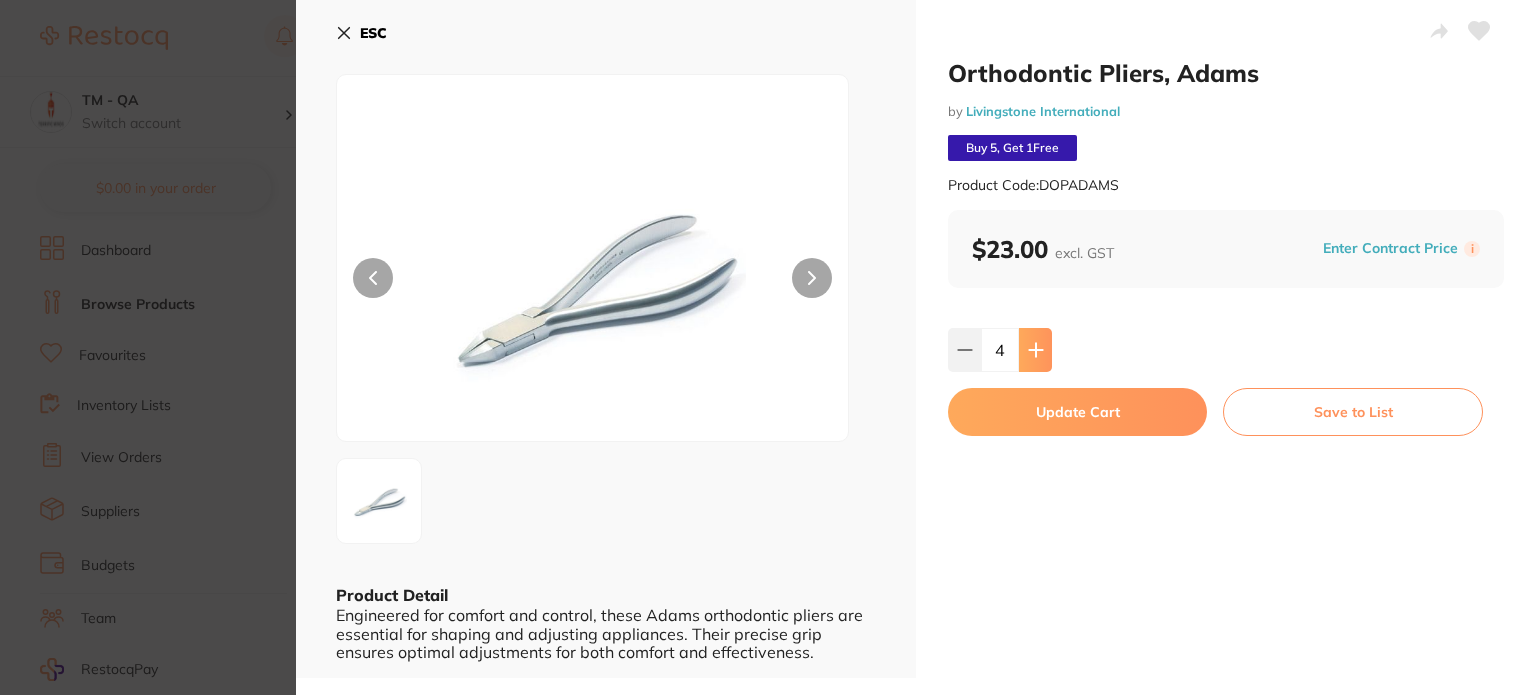 click at bounding box center (1035, 350) 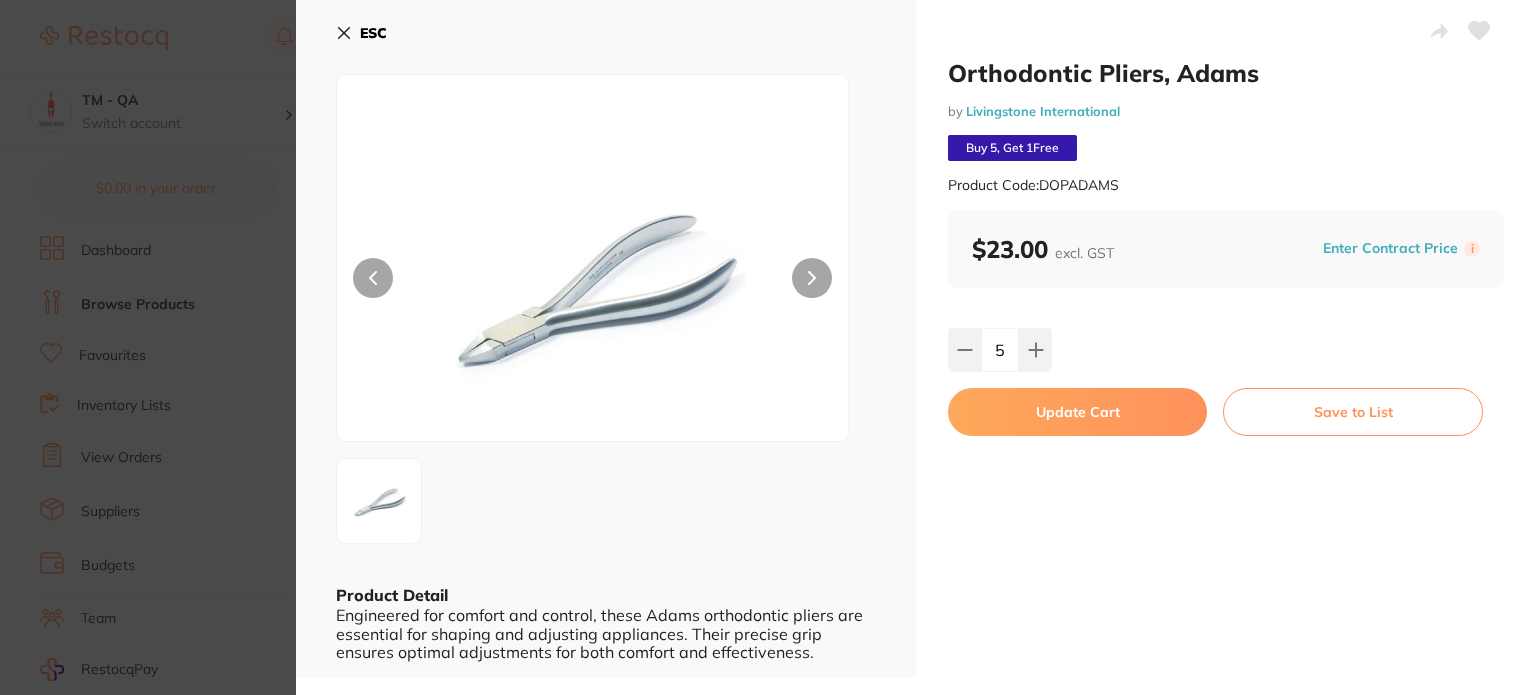 click on "Update Cart" at bounding box center (1077, 412) 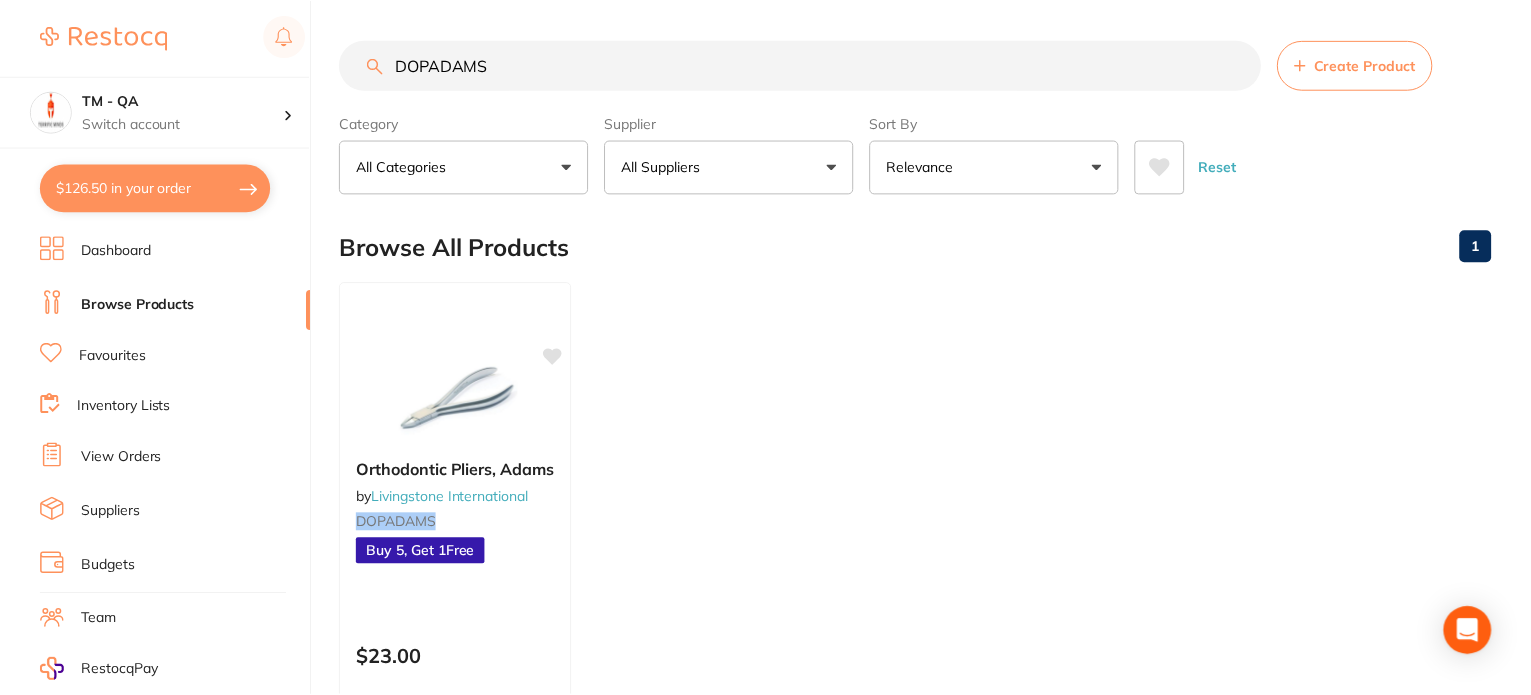 scroll, scrollTop: 100, scrollLeft: 0, axis: vertical 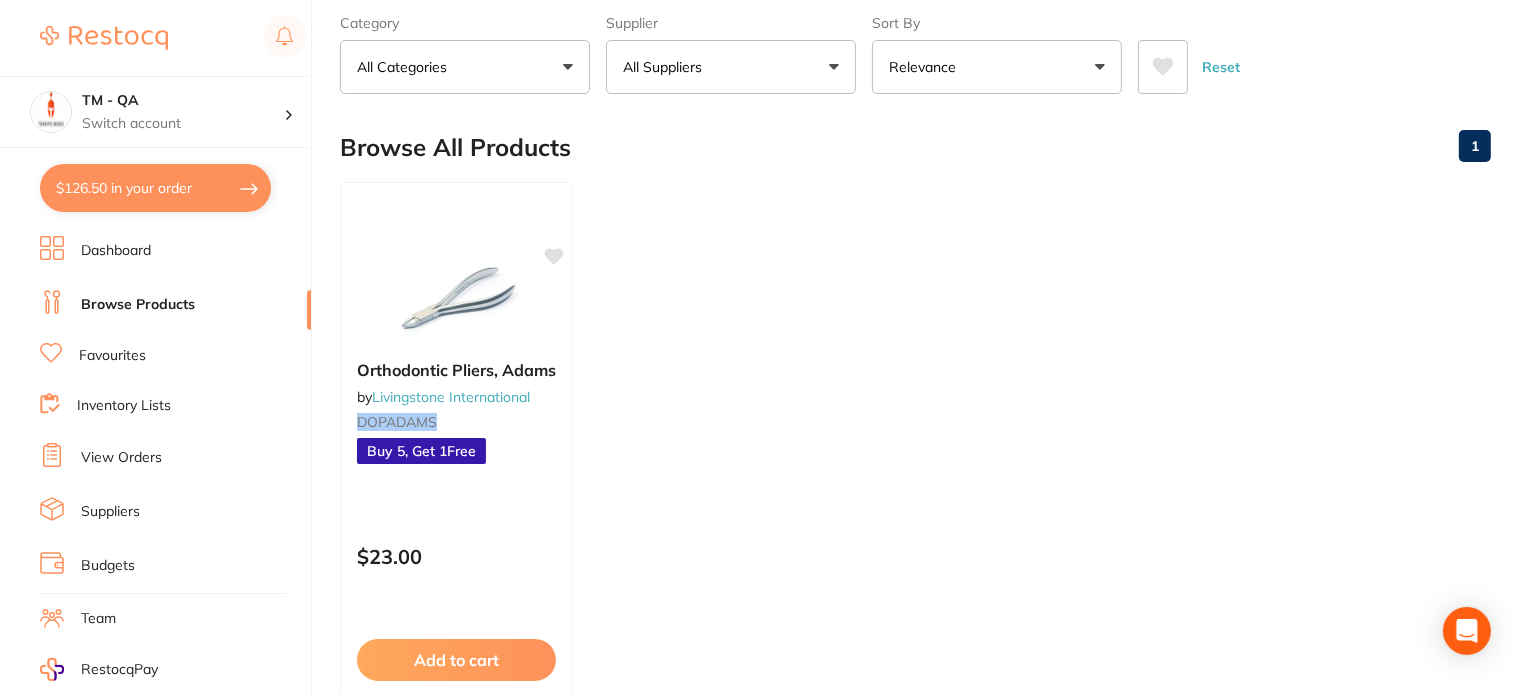 click on "[PRICE]   in your order" at bounding box center (155, 188) 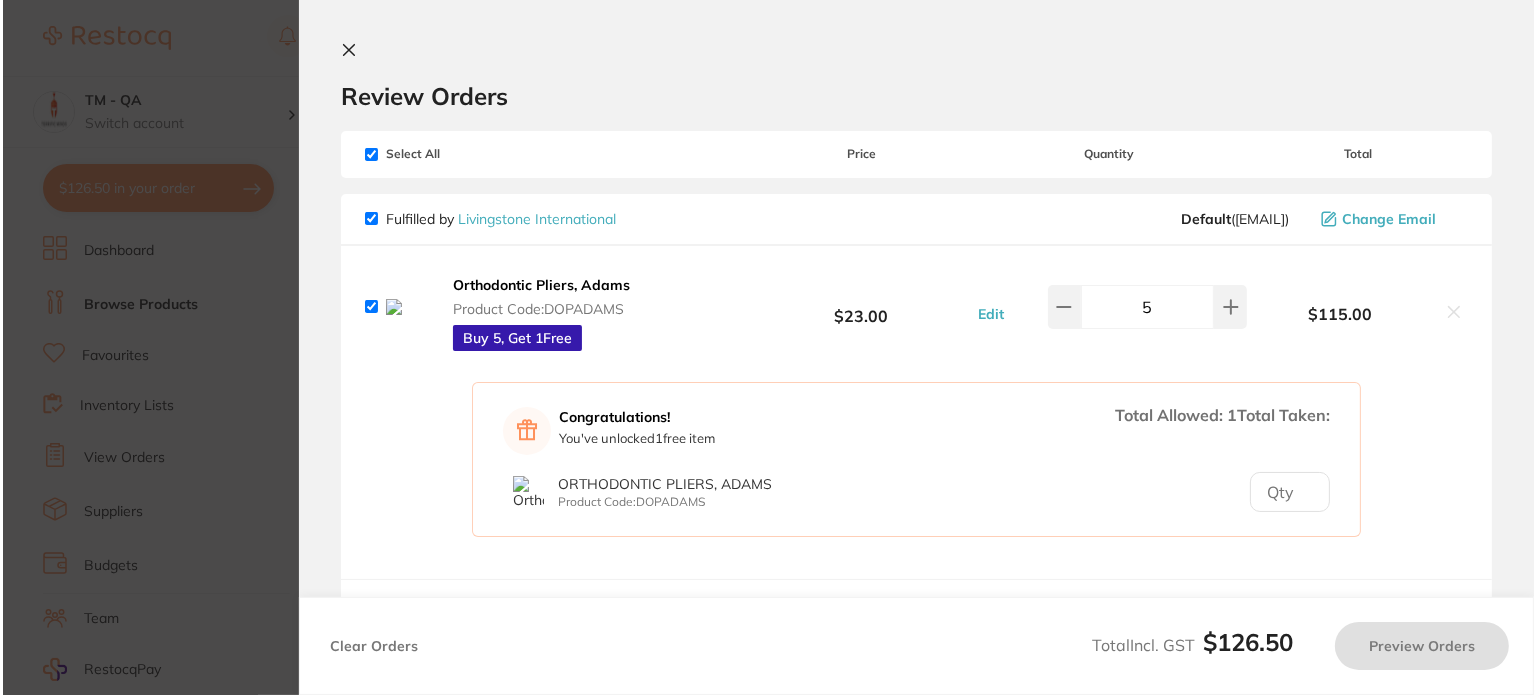 scroll, scrollTop: 0, scrollLeft: 0, axis: both 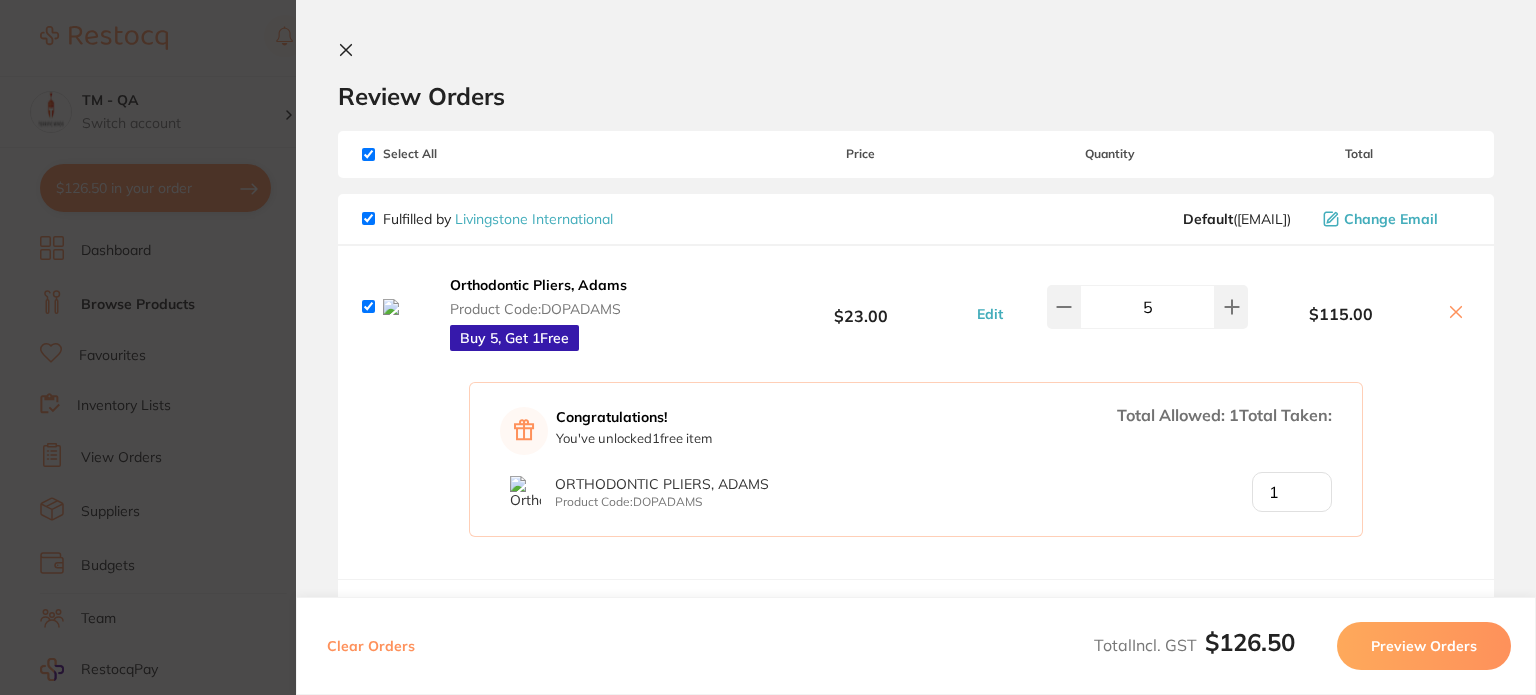 click on "1" at bounding box center [1292, 492] 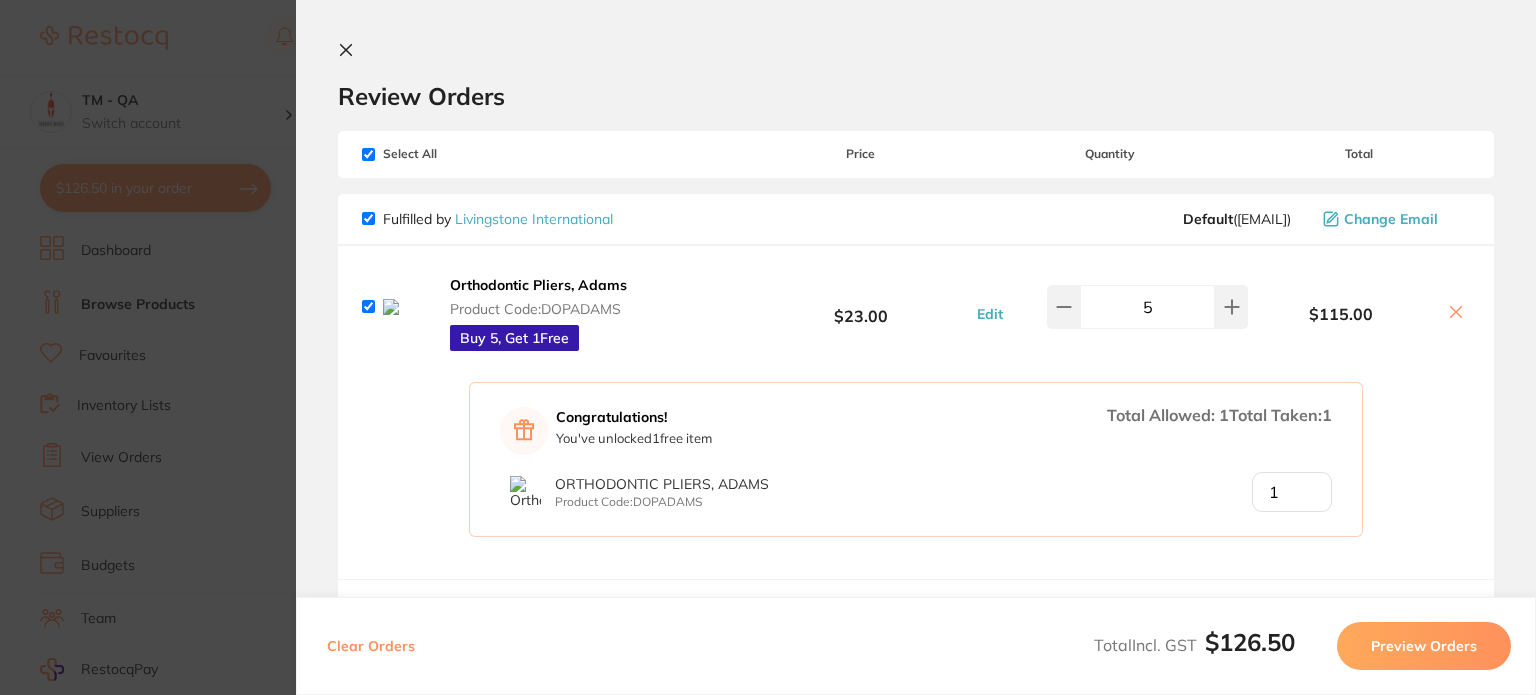 click on "1" at bounding box center [1292, 492] 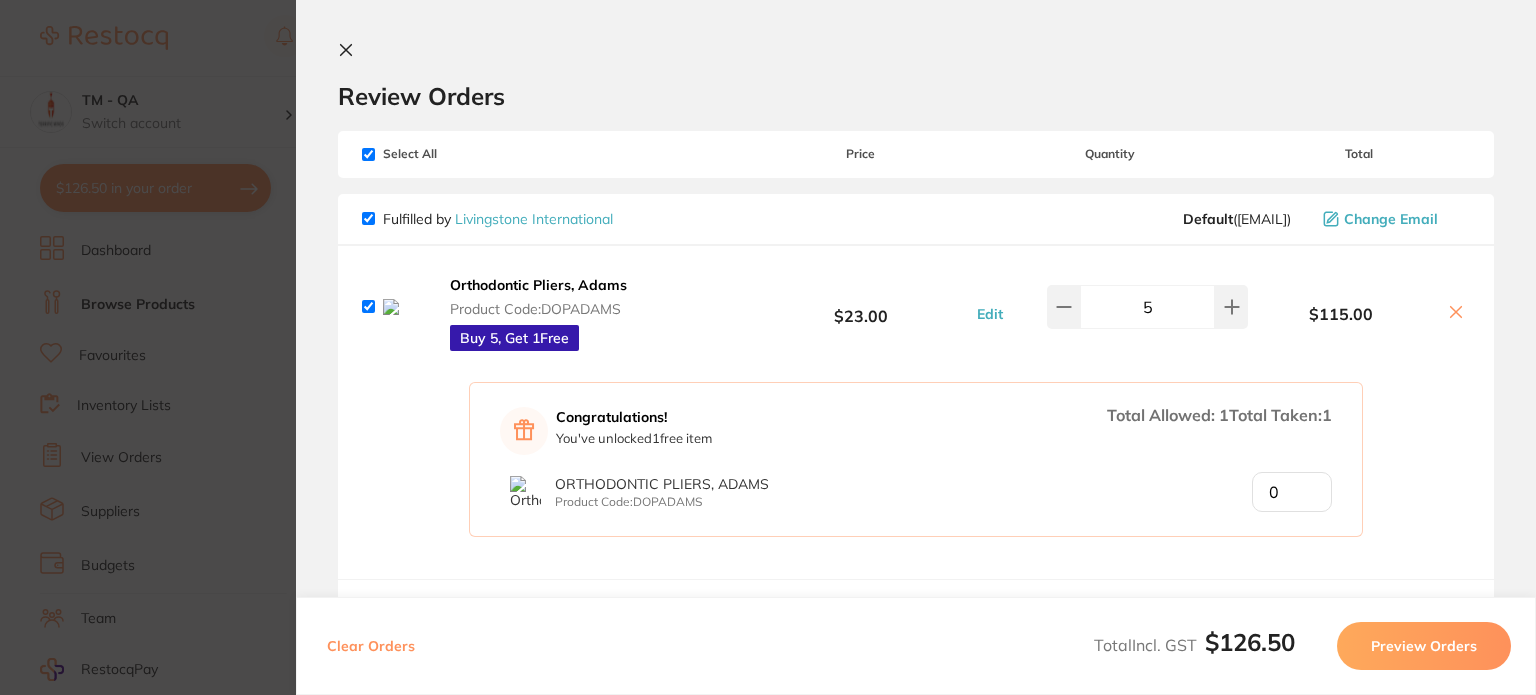 click on "0" at bounding box center (1292, 492) 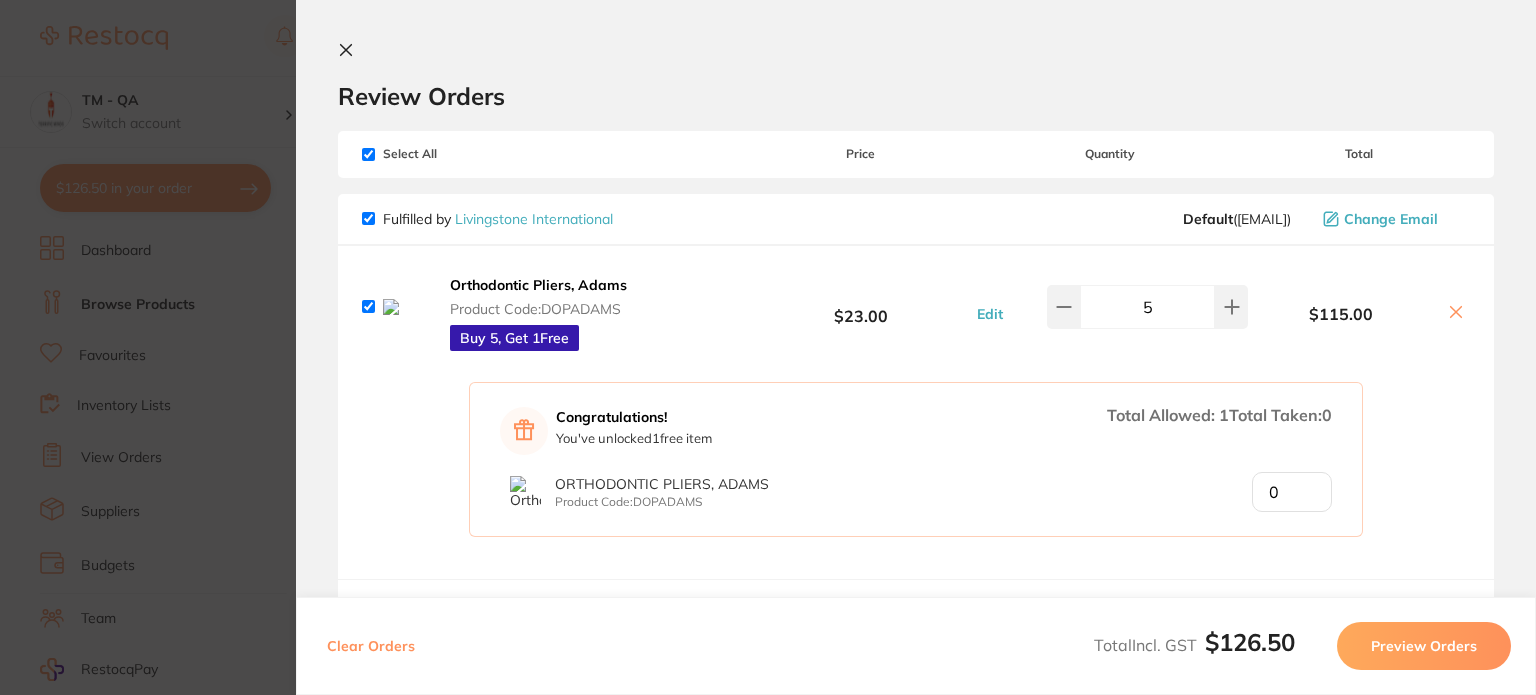 click on "0" at bounding box center [1292, 492] 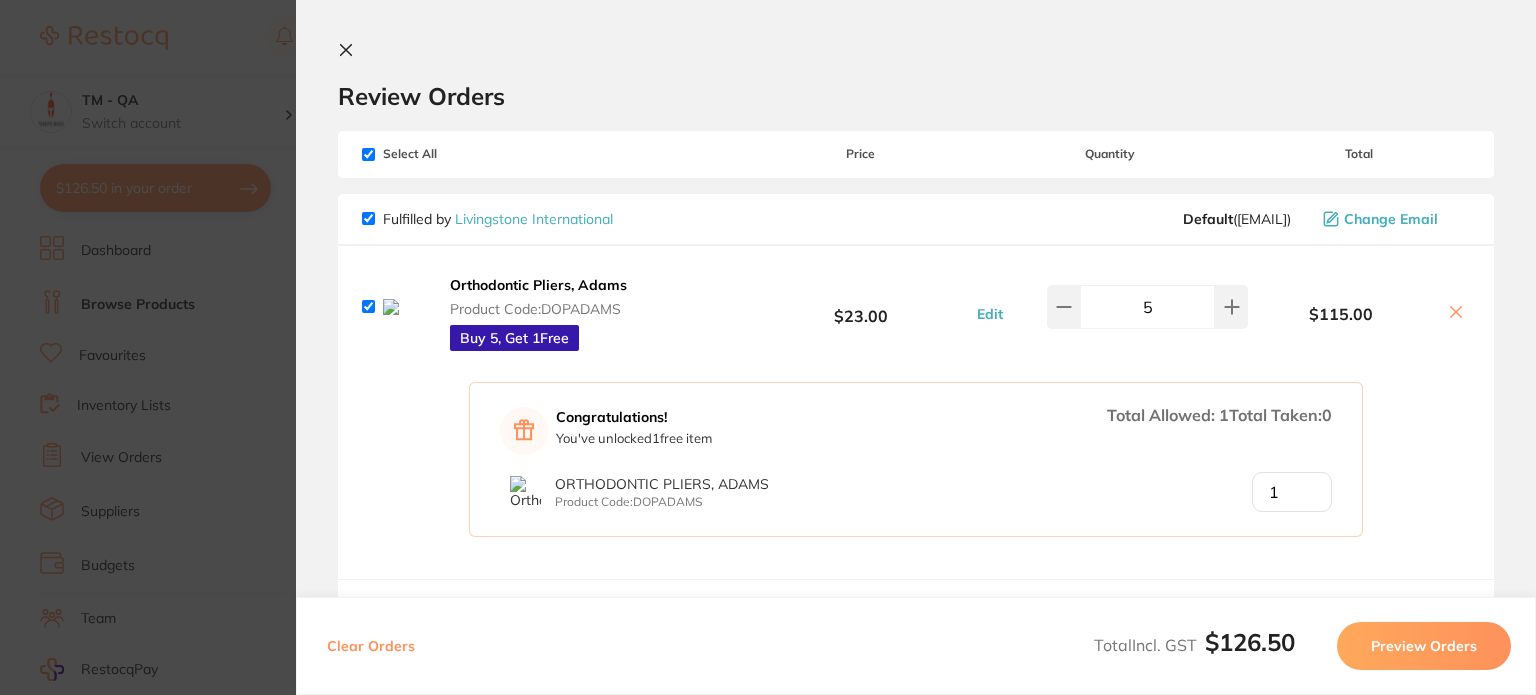 type on "1" 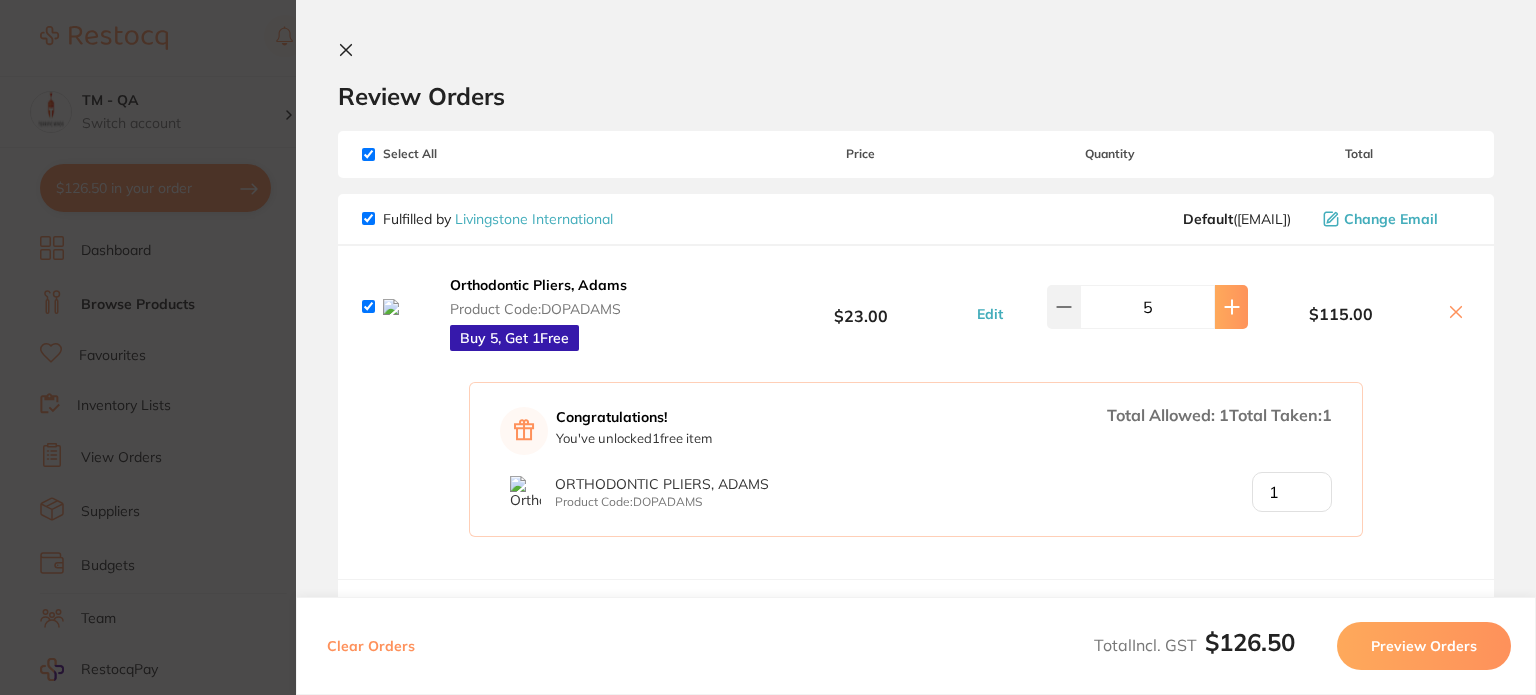 click at bounding box center [1231, 307] 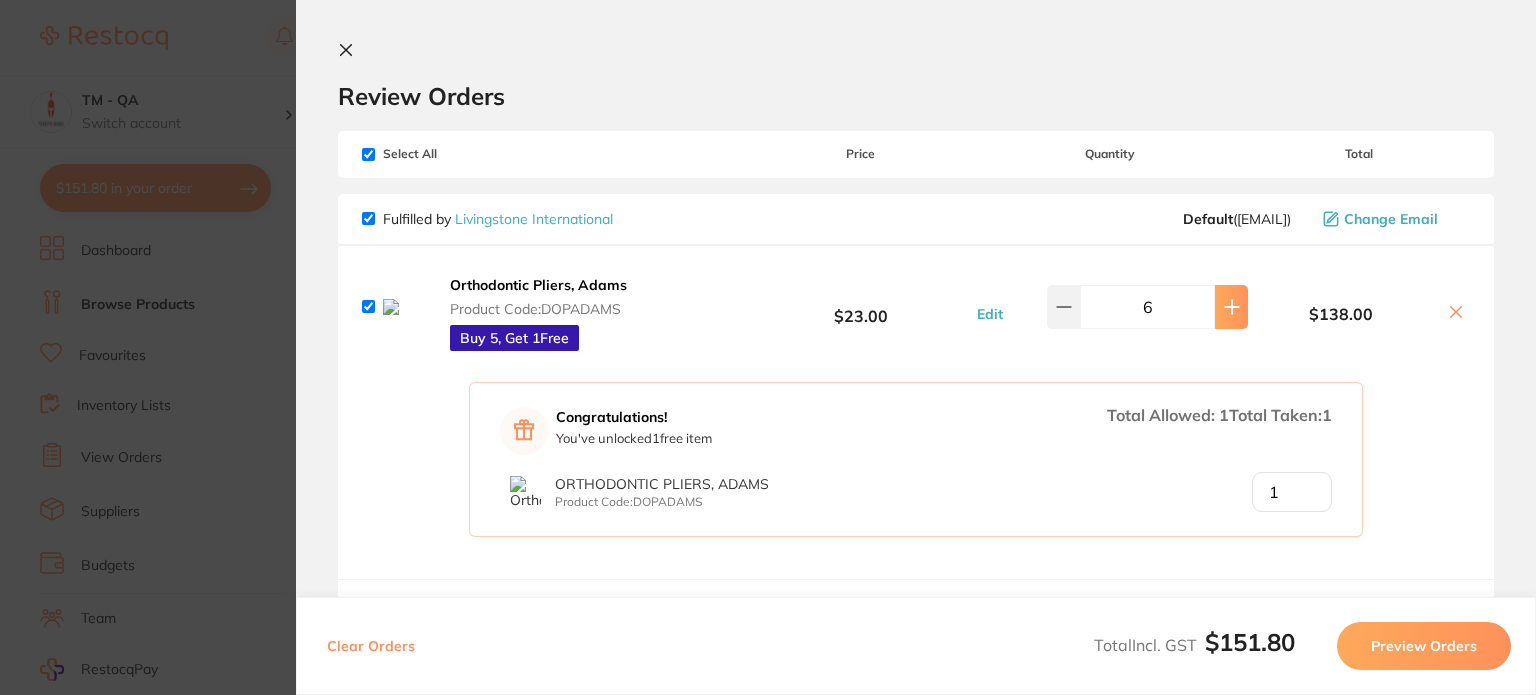 click at bounding box center [1231, 307] 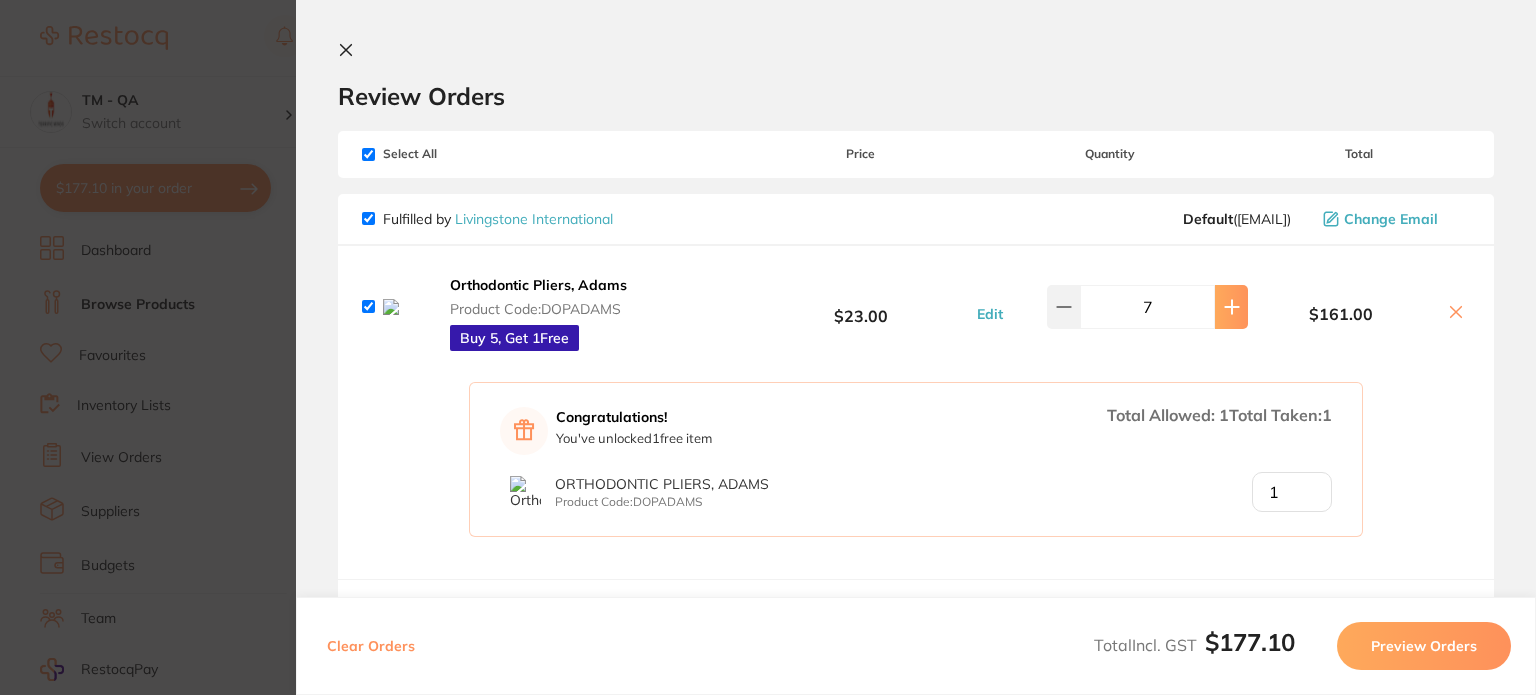 click at bounding box center (1231, 307) 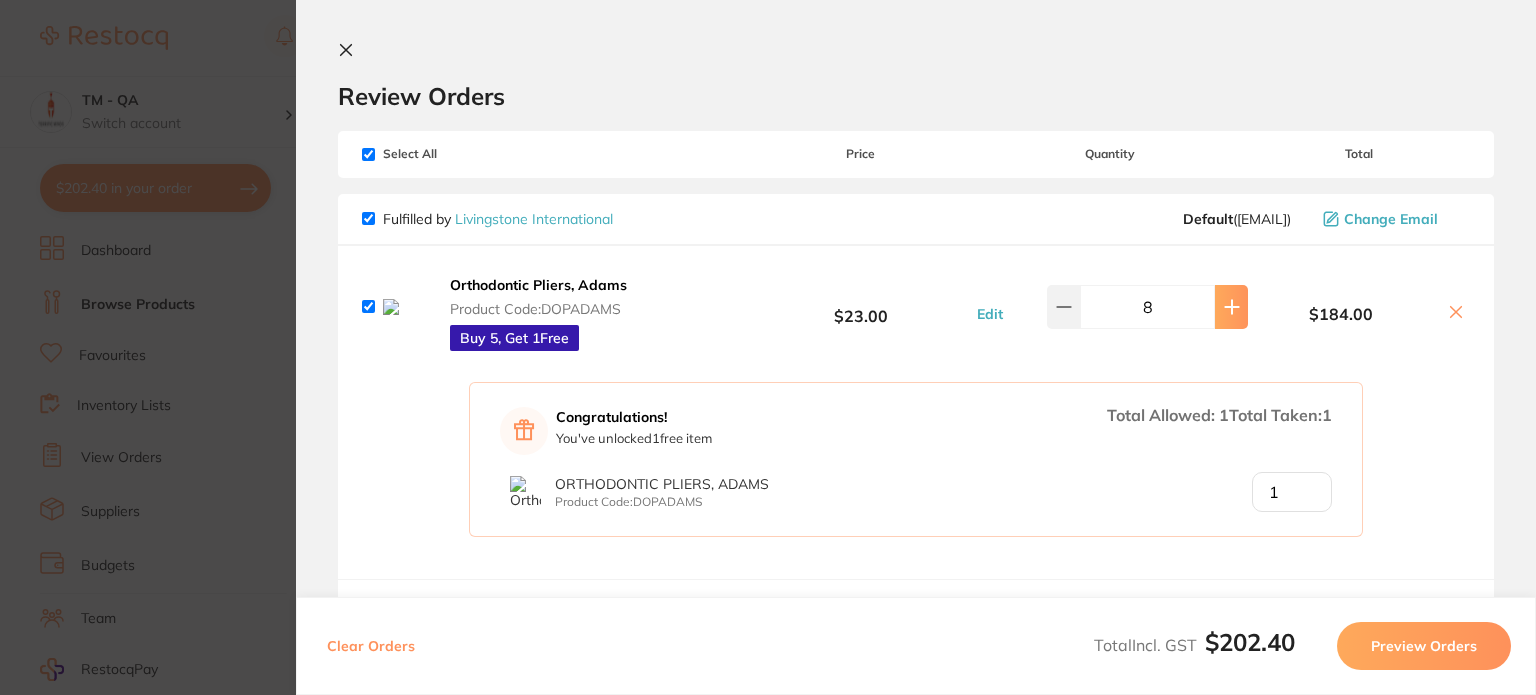 click at bounding box center [1231, 307] 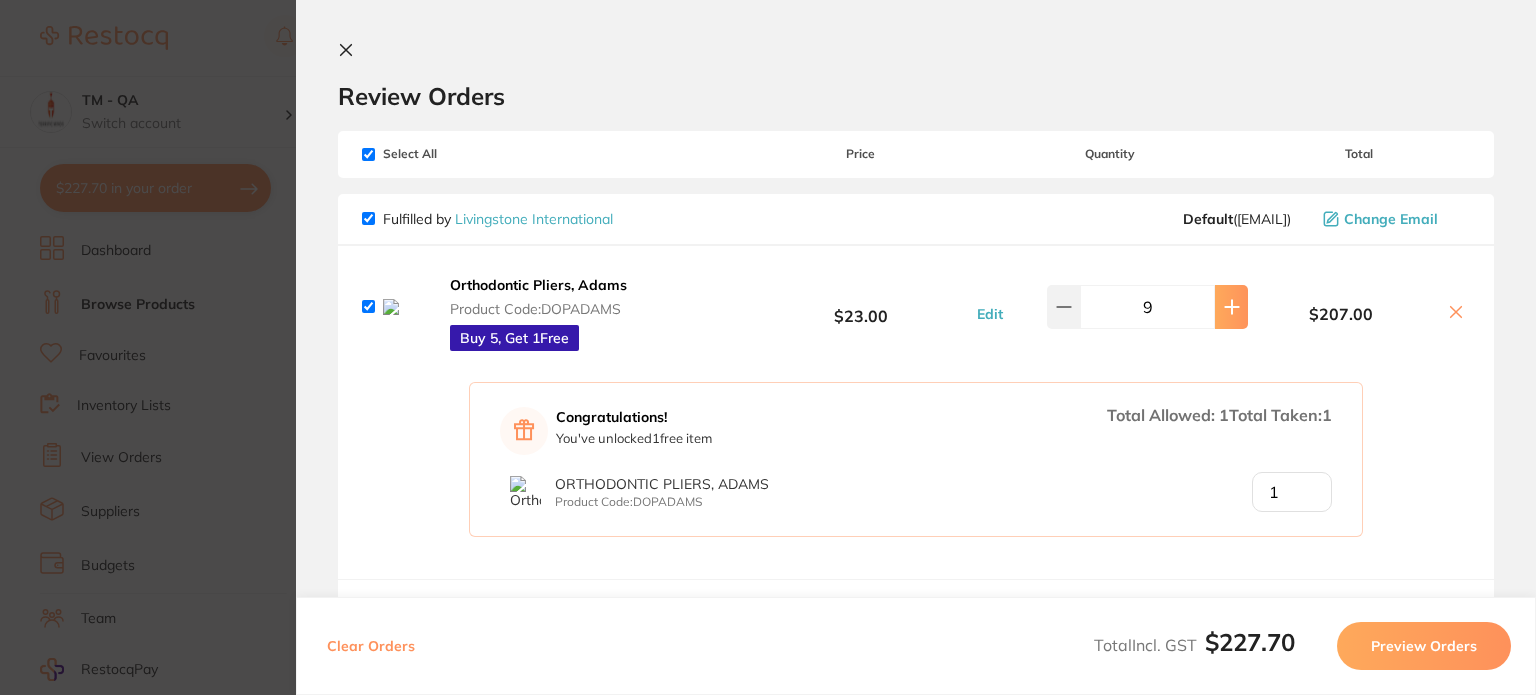 click at bounding box center [1231, 307] 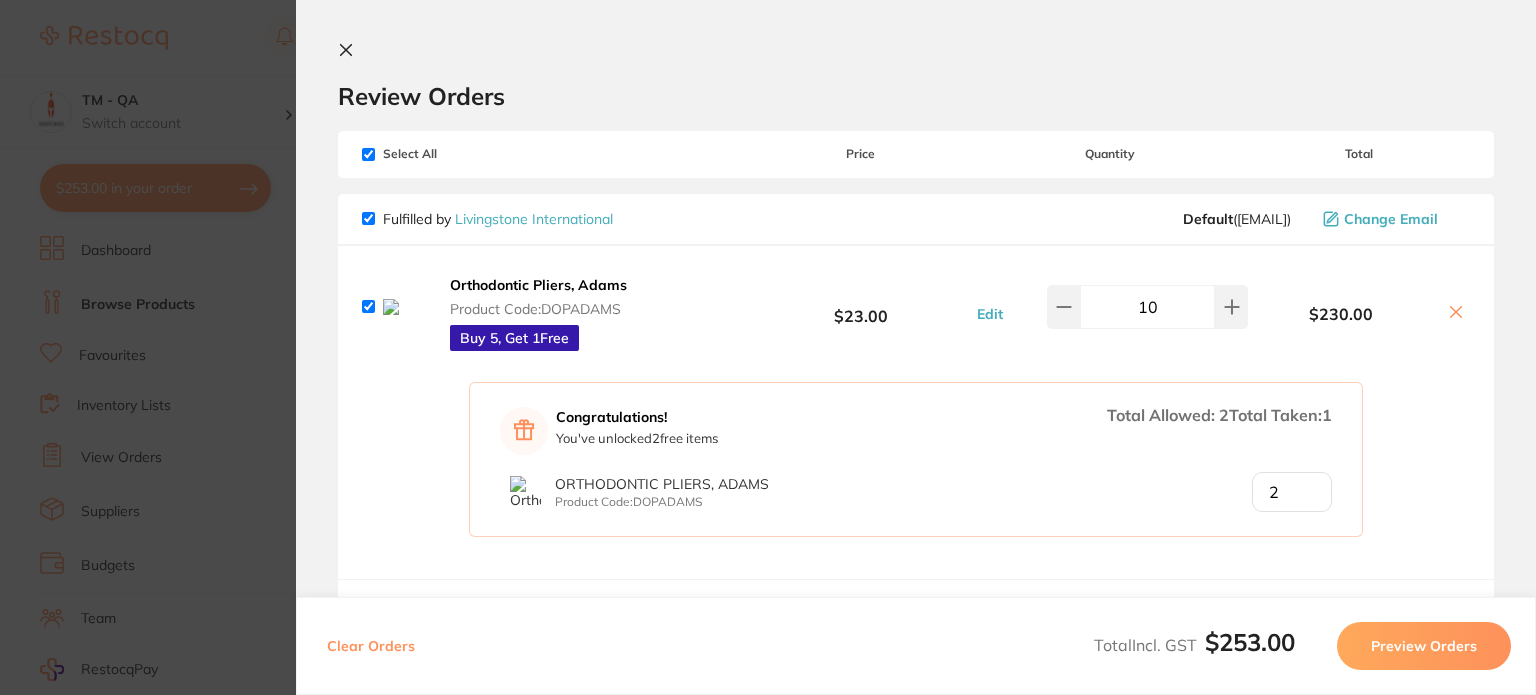click on "2" at bounding box center [1292, 492] 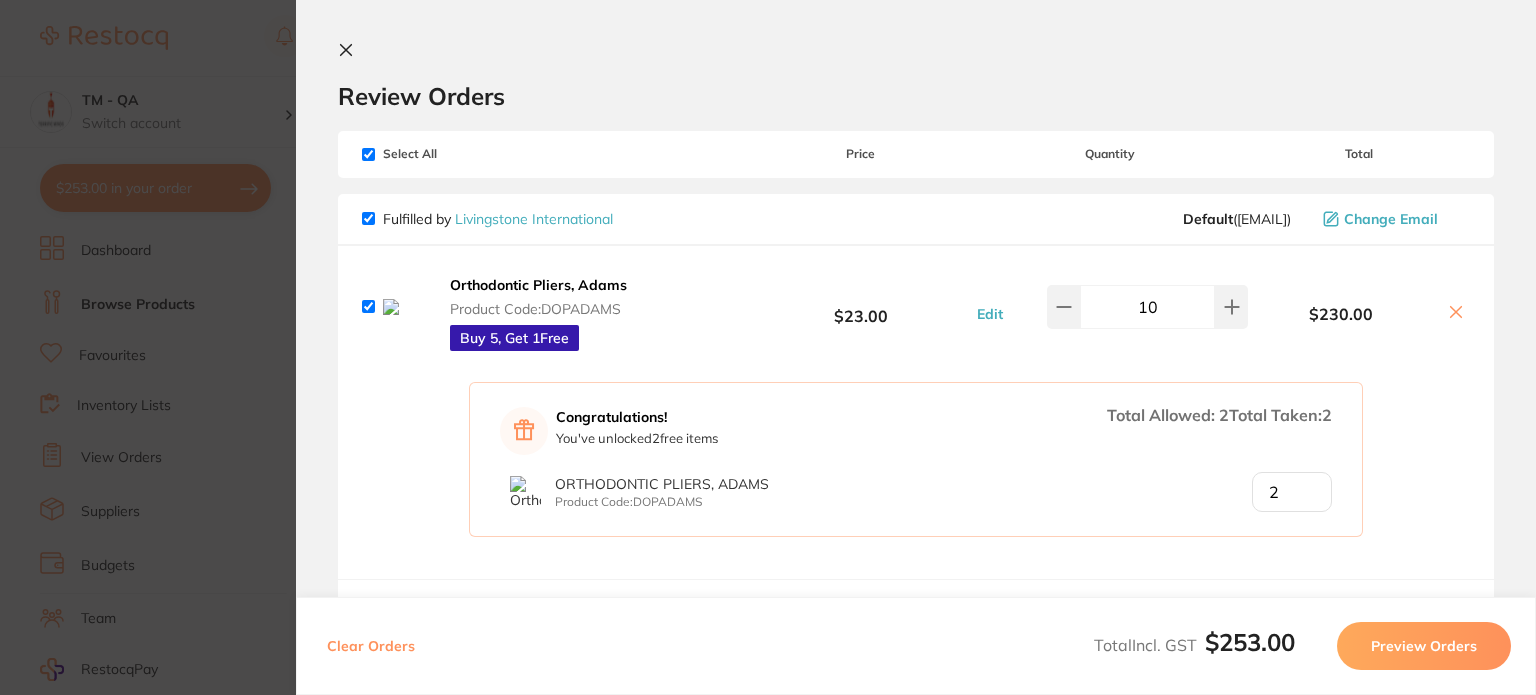 click on "2" at bounding box center (1292, 492) 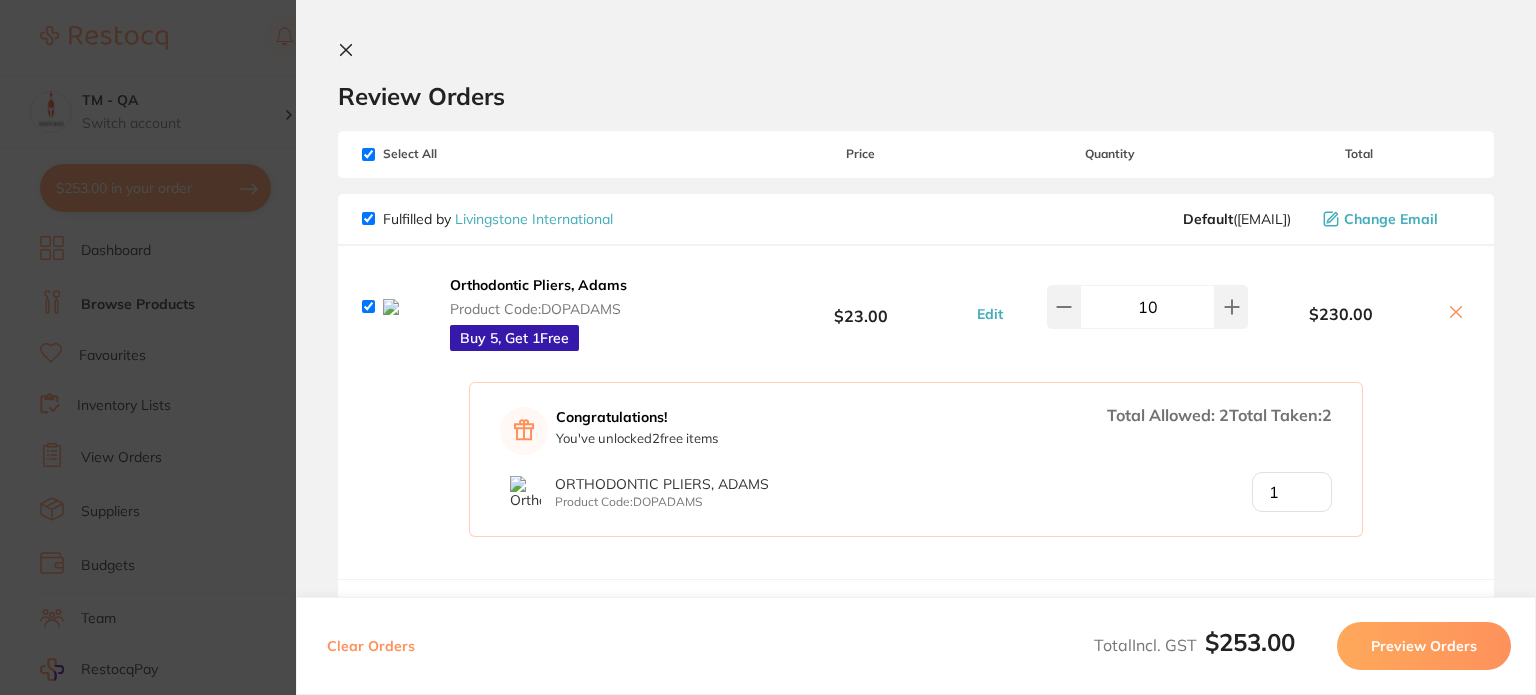 click on "1" at bounding box center [1292, 492] 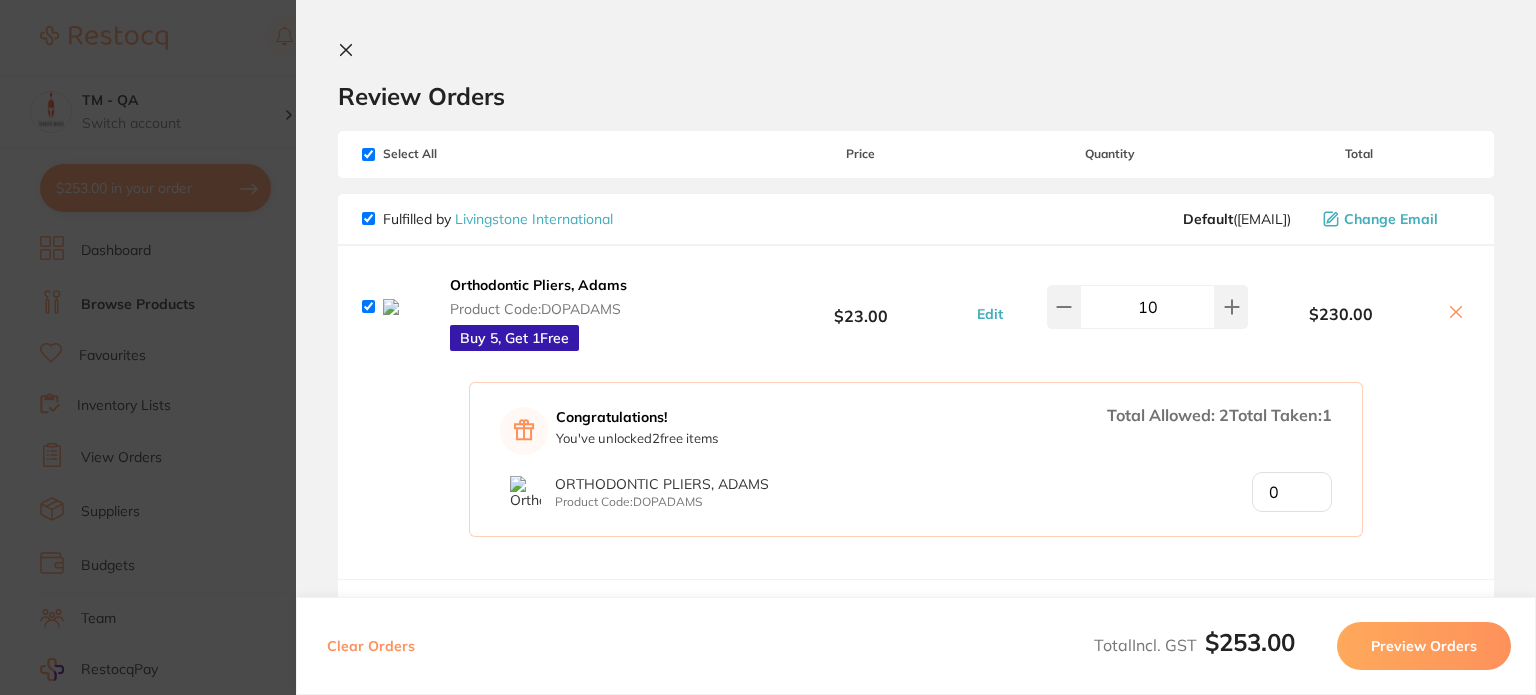 click on "0" at bounding box center [1292, 492] 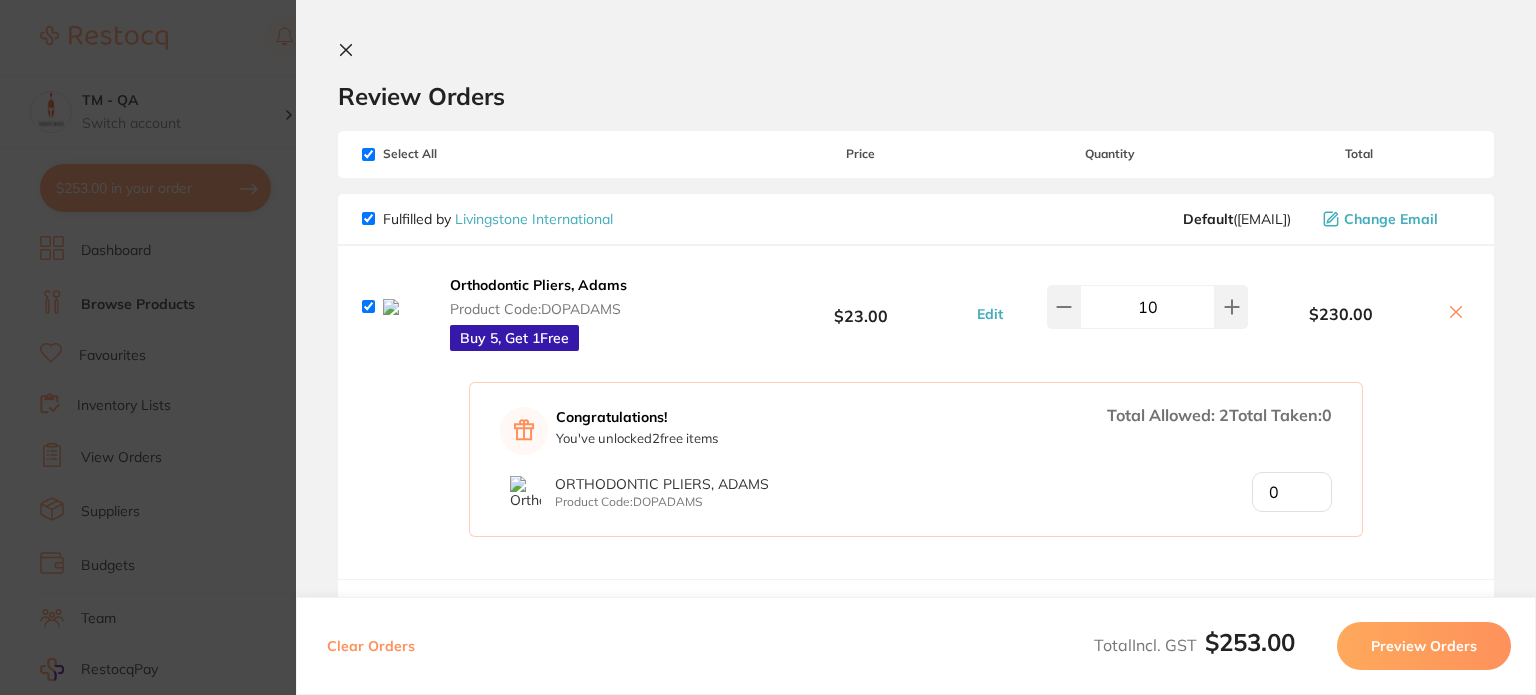 click on "0" at bounding box center (1292, 492) 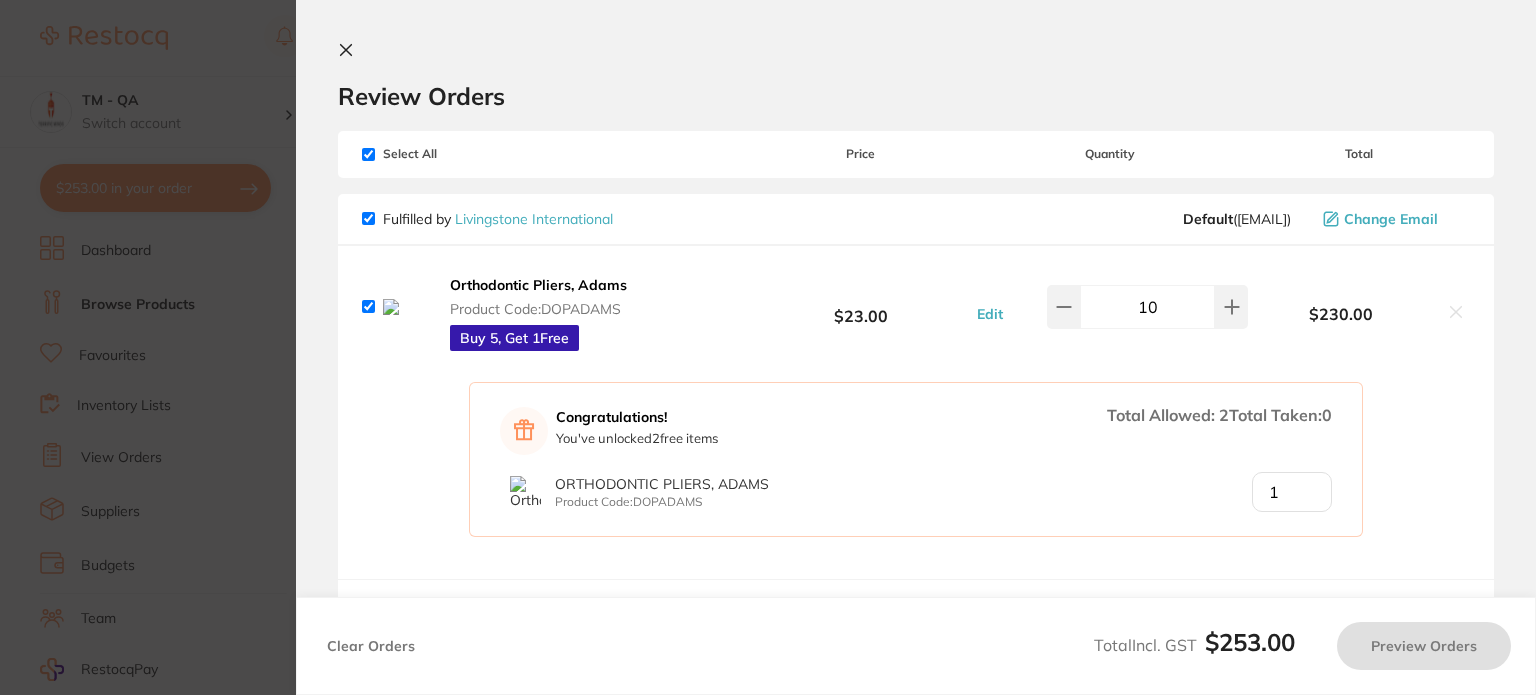 click on "1" at bounding box center [1292, 492] 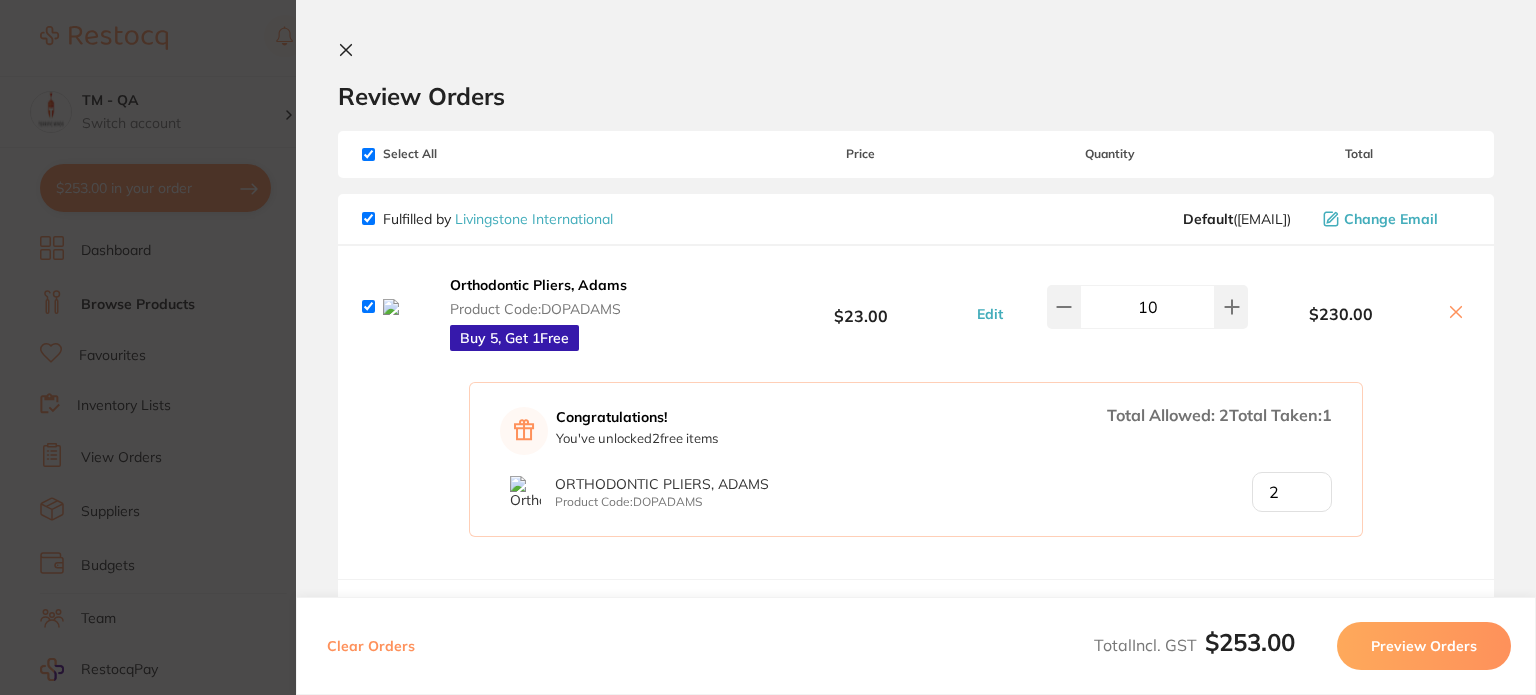 type on "2" 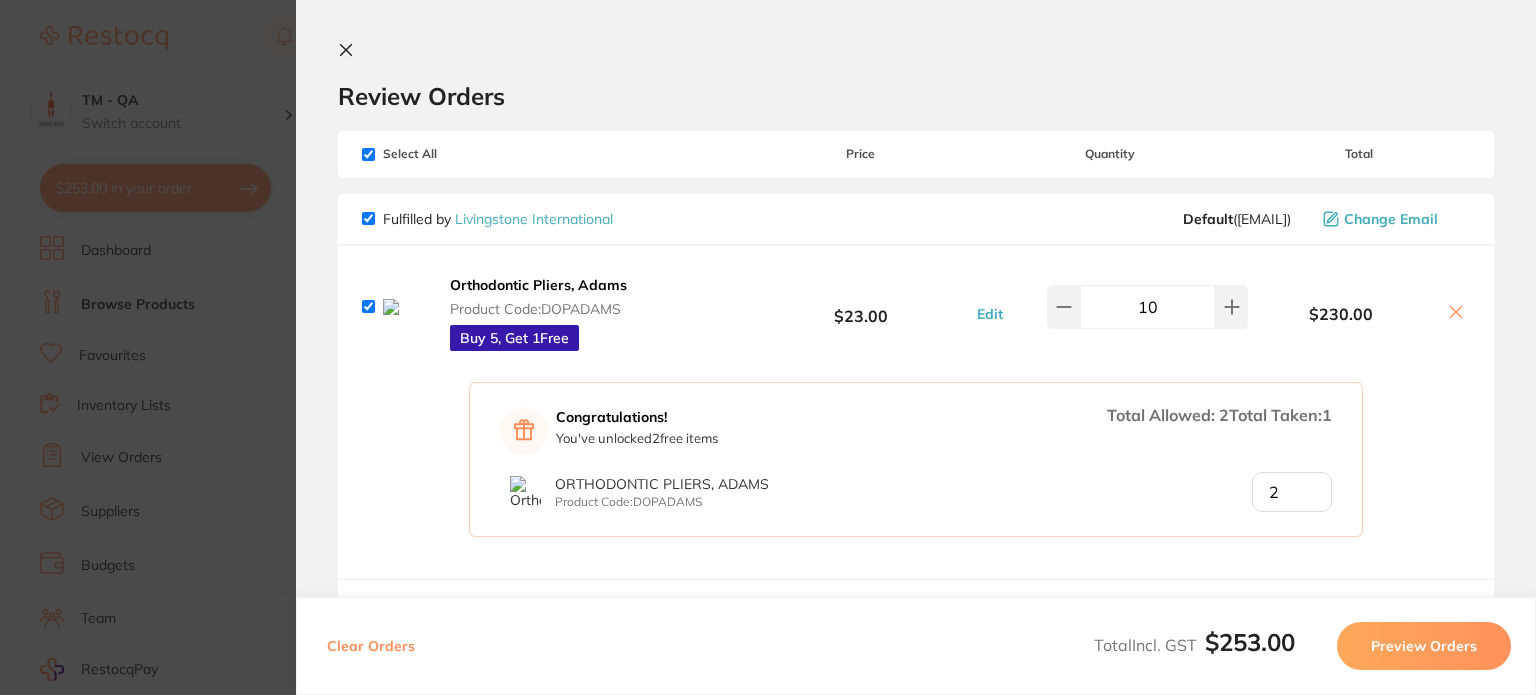 click on "2" at bounding box center [1292, 492] 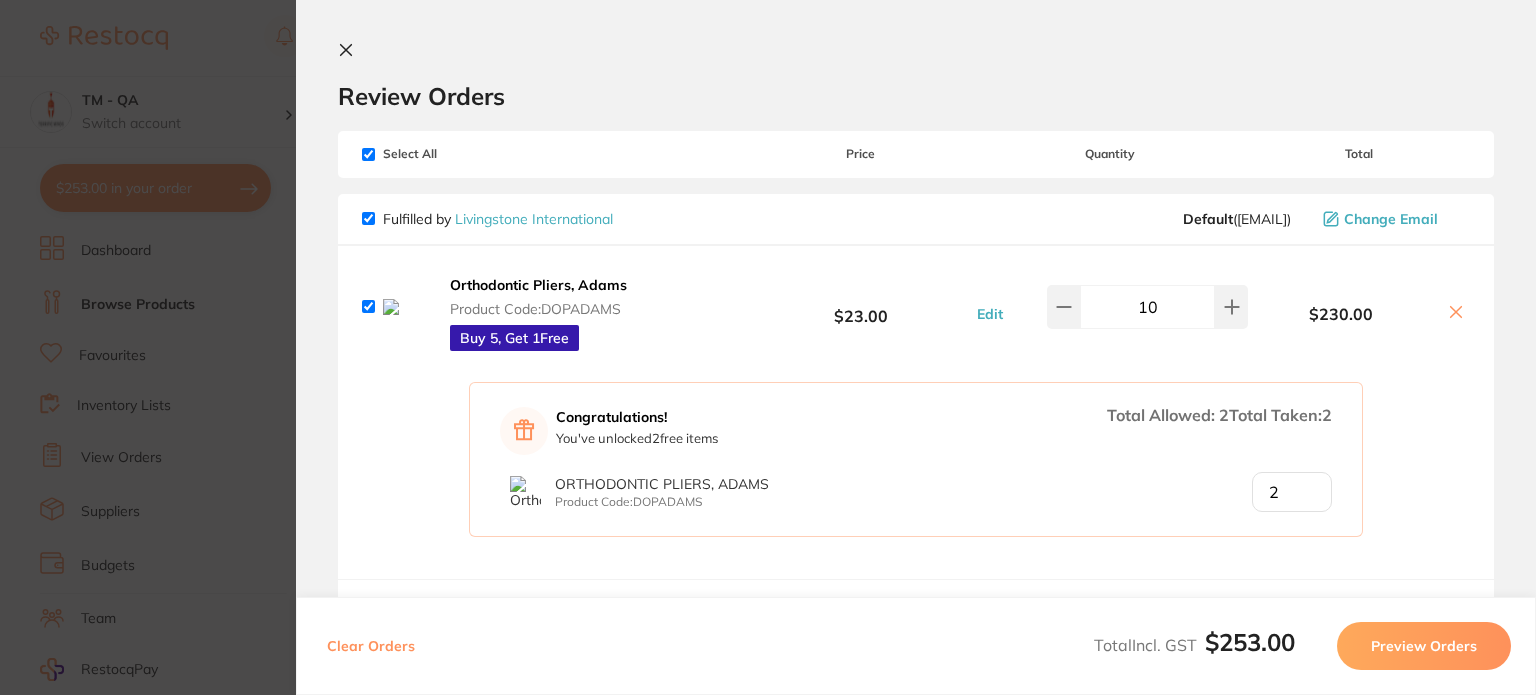 click on "Congratulations! You've unlocked  2  free item s Total Allowed:   2   Total Taken:  2 Orthodontic Pliers, Adams Product Code:  DOPADAMS 2" at bounding box center [916, 459] 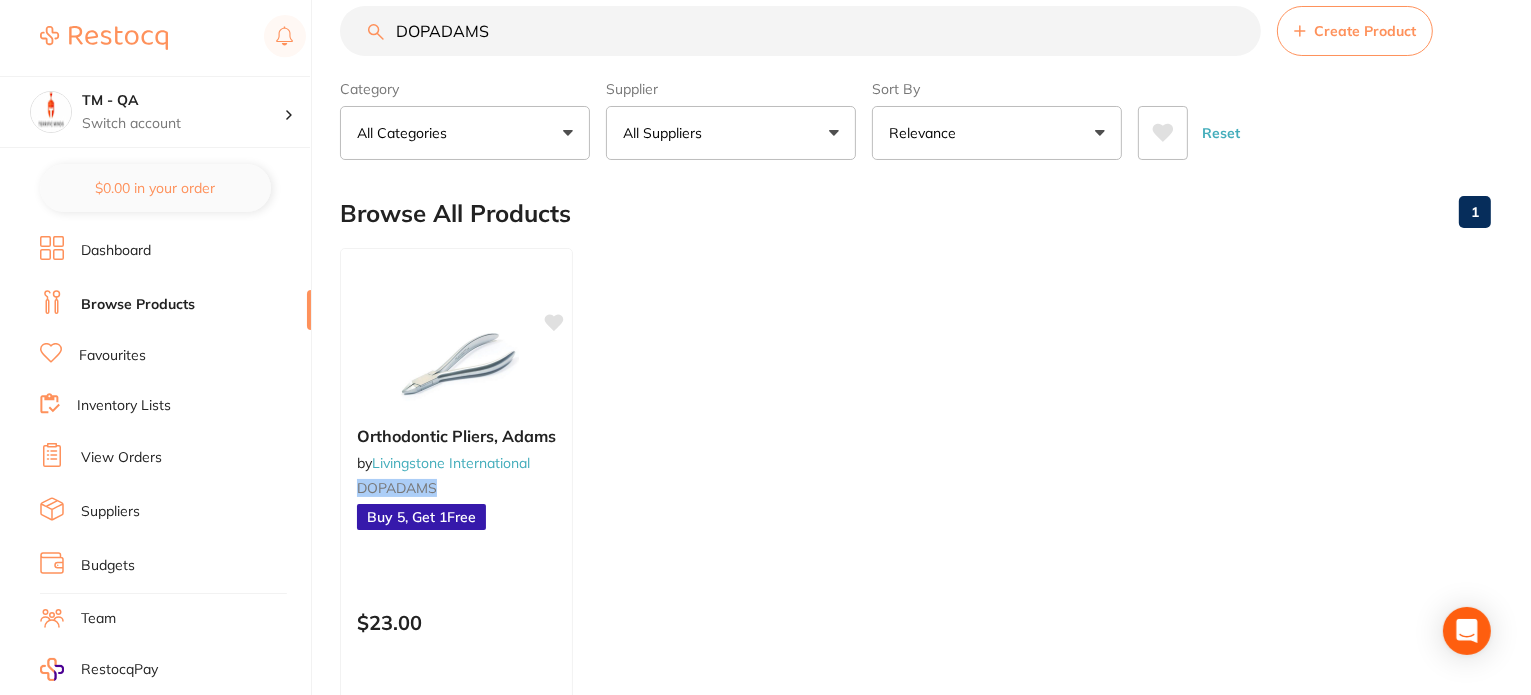 scroll, scrollTop: 0, scrollLeft: 0, axis: both 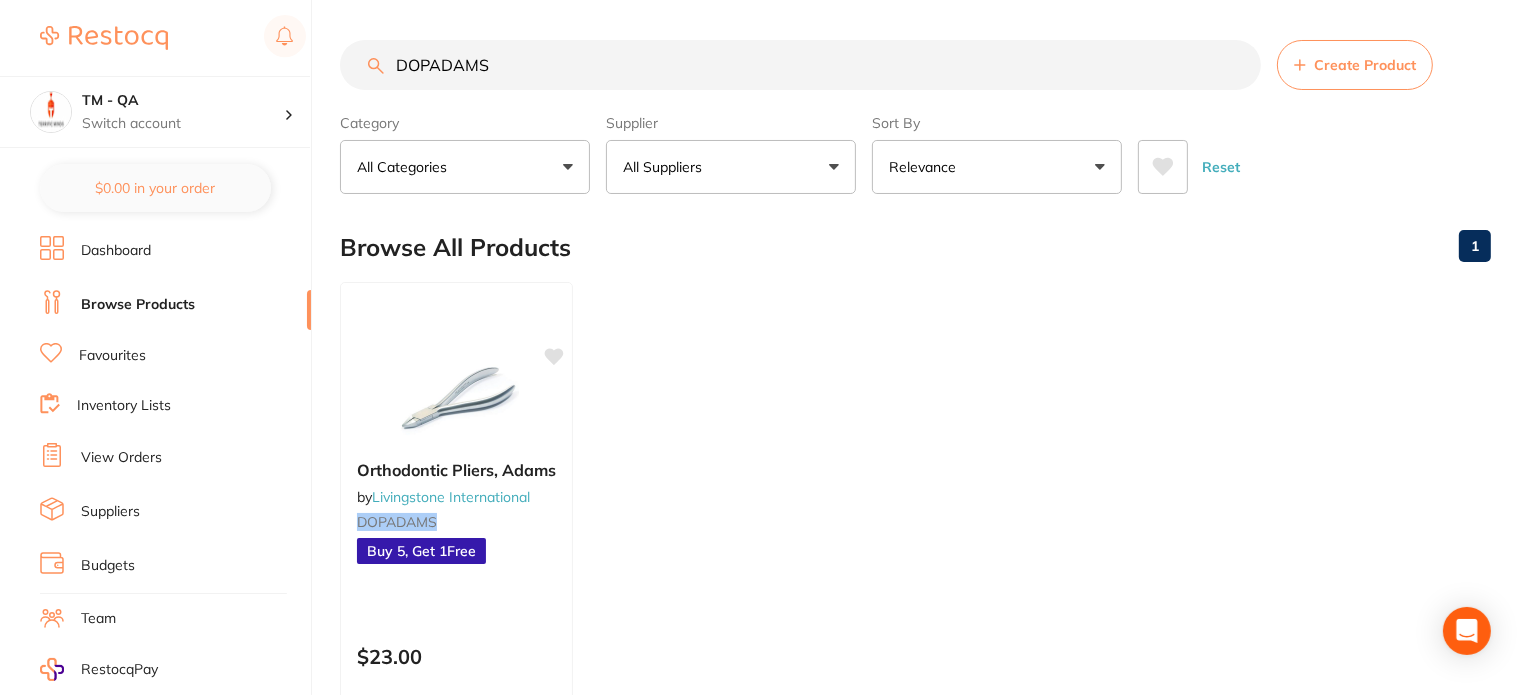 drag, startPoint x: 517, startPoint y: 59, endPoint x: 161, endPoint y: 37, distance: 356.67914 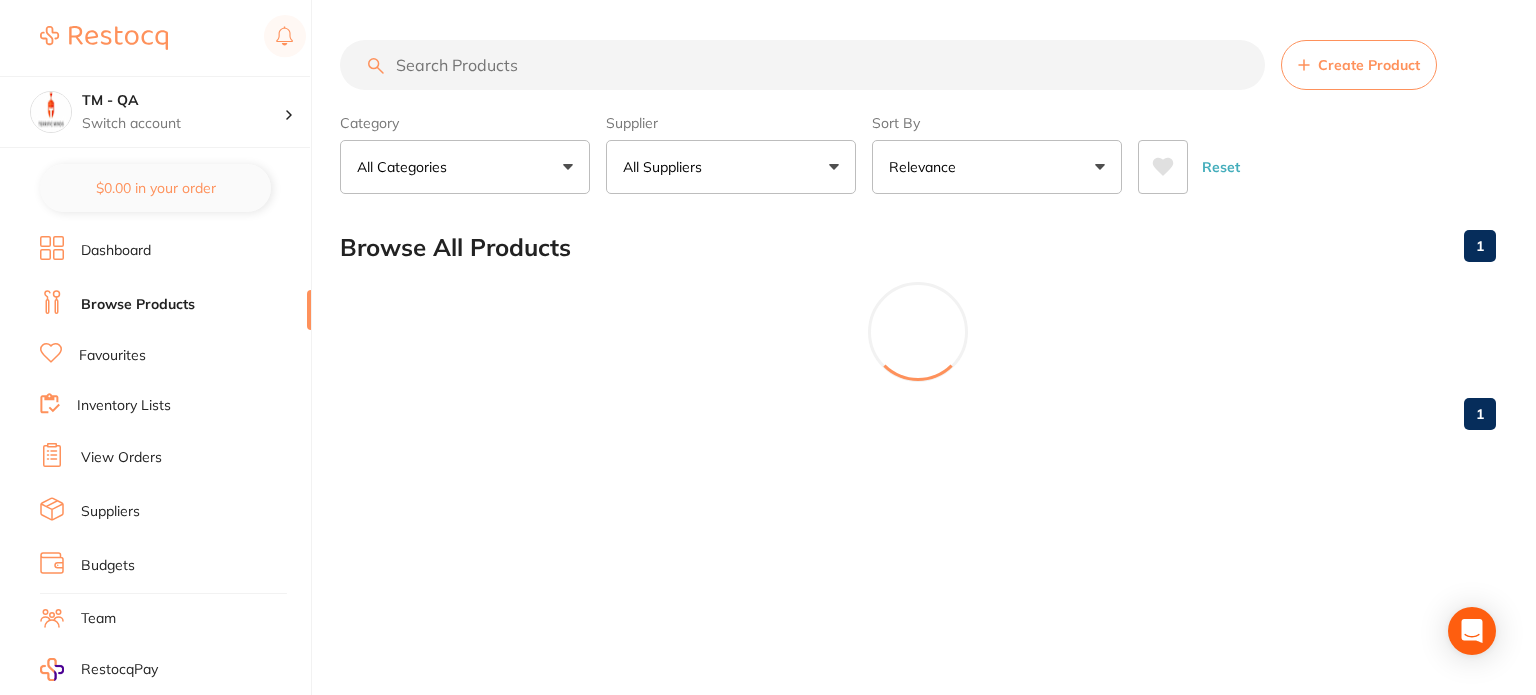 type 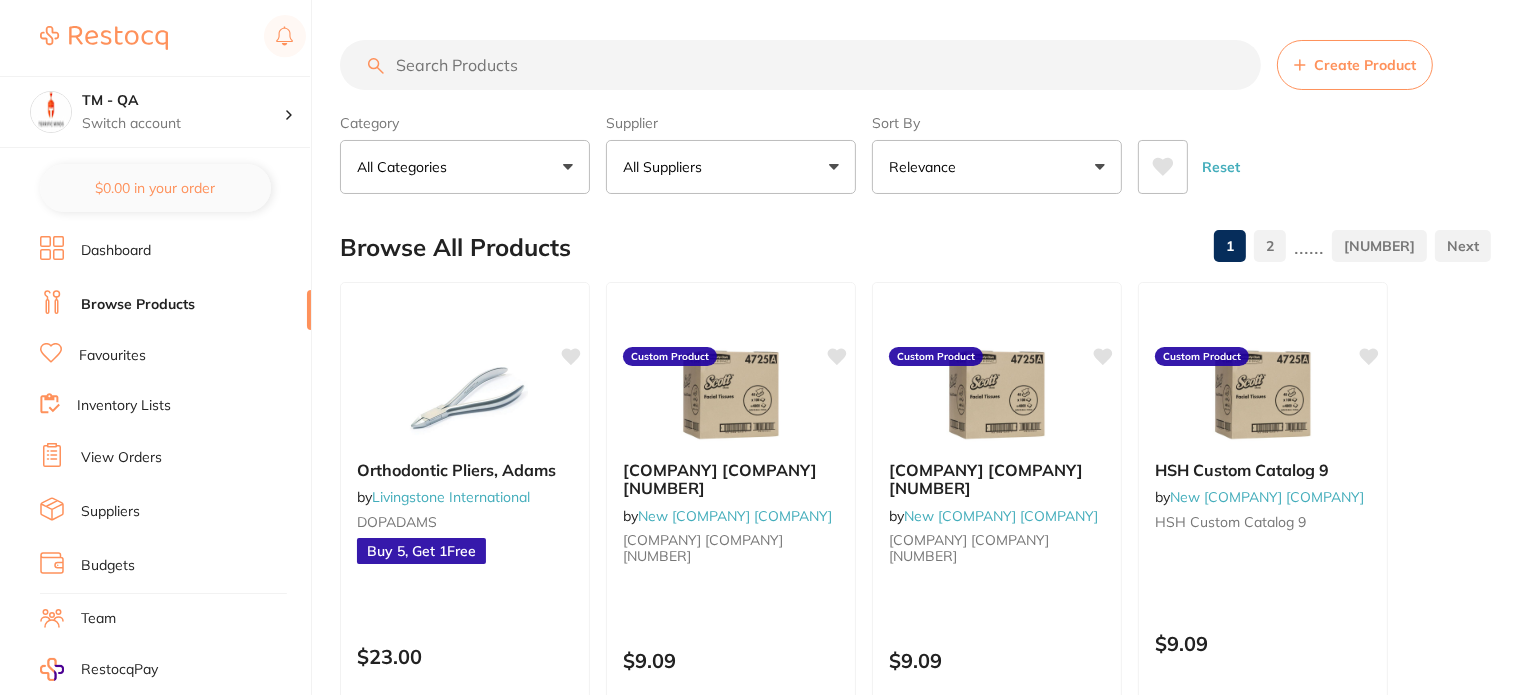 click on "Browse Products" at bounding box center [138, 305] 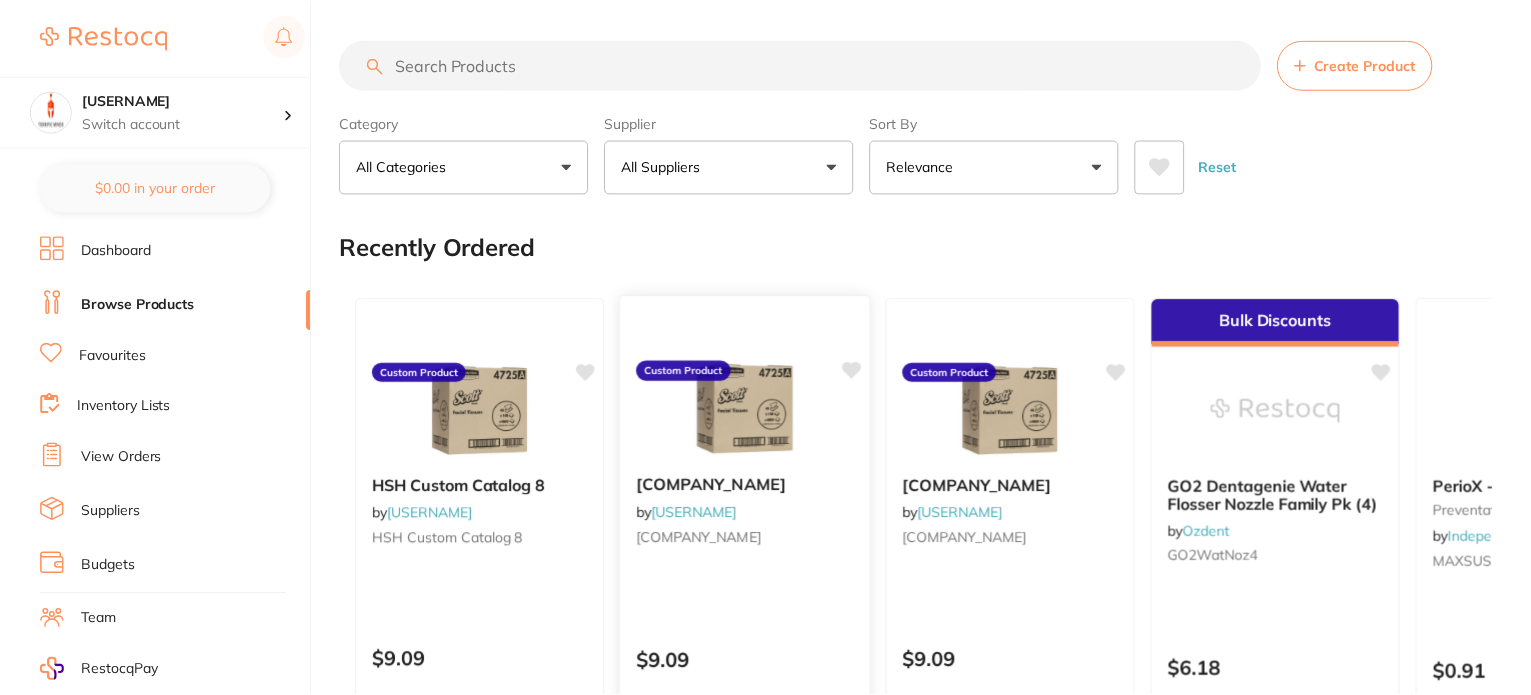 scroll, scrollTop: 0, scrollLeft: 0, axis: both 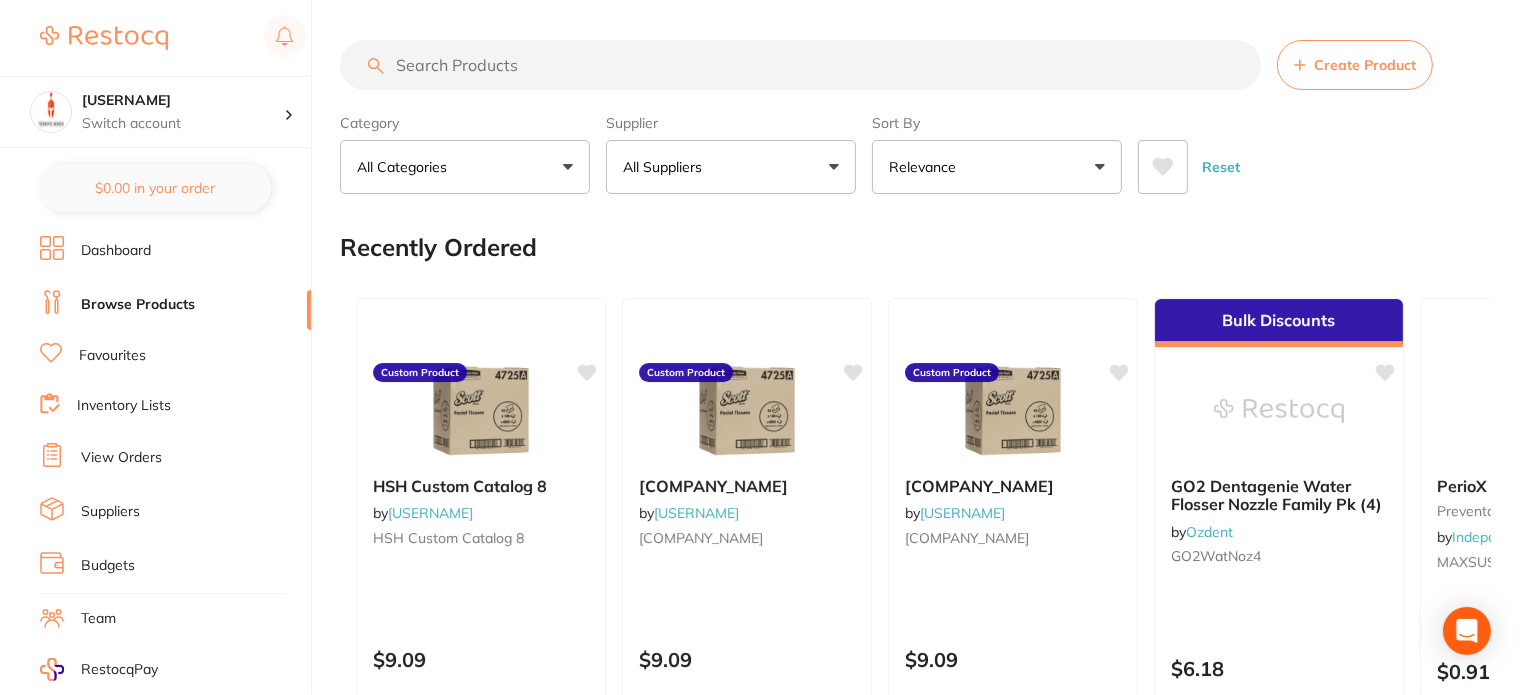 click at bounding box center (800, 65) 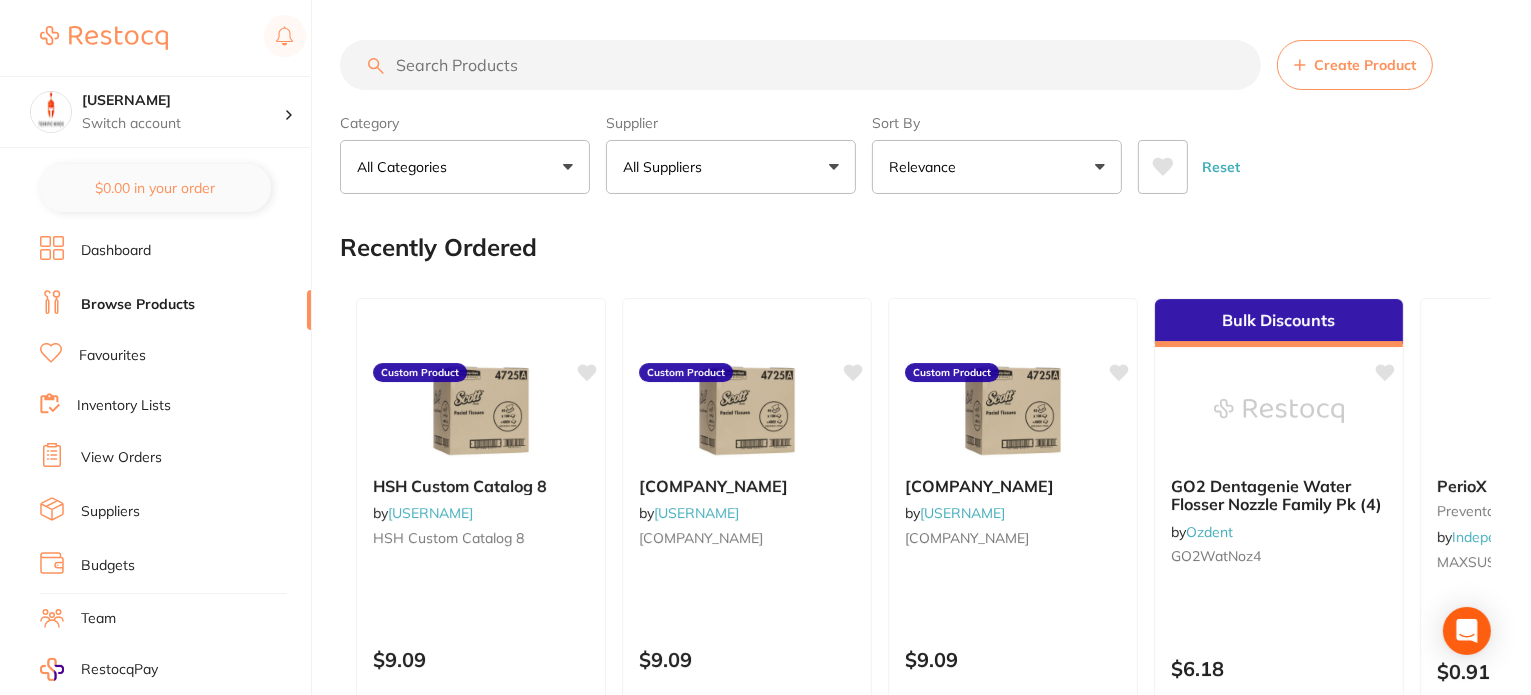 paste on "DOPADAMS" 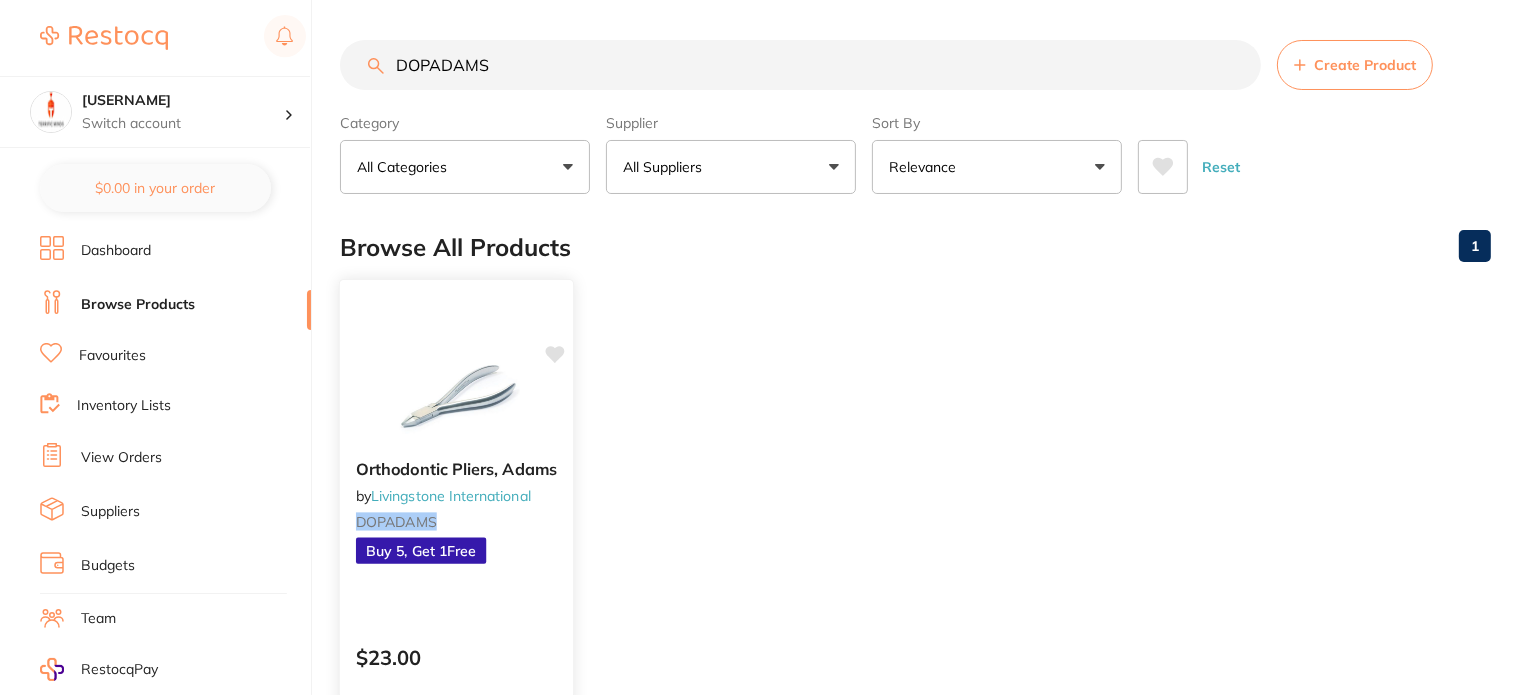 scroll, scrollTop: 100, scrollLeft: 0, axis: vertical 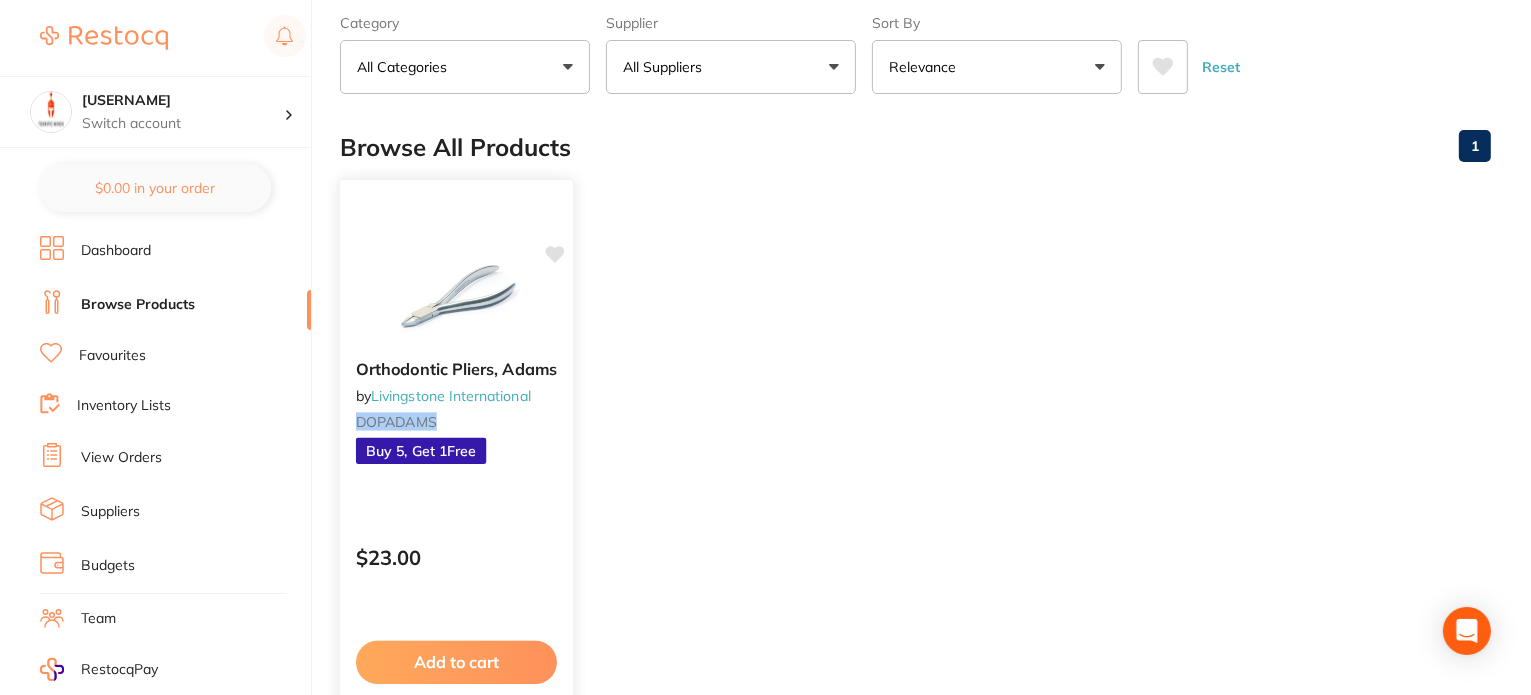 type on "DOPADAMS" 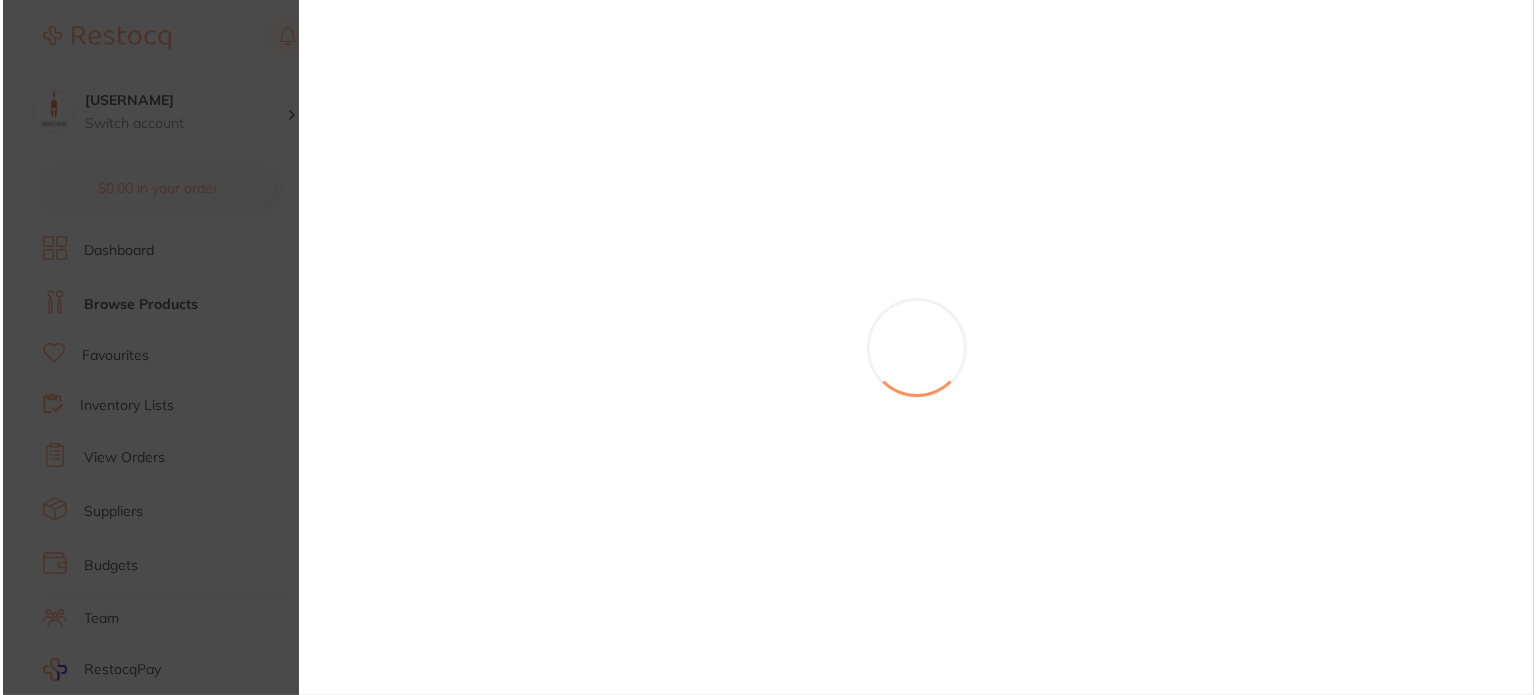 scroll, scrollTop: 0, scrollLeft: 0, axis: both 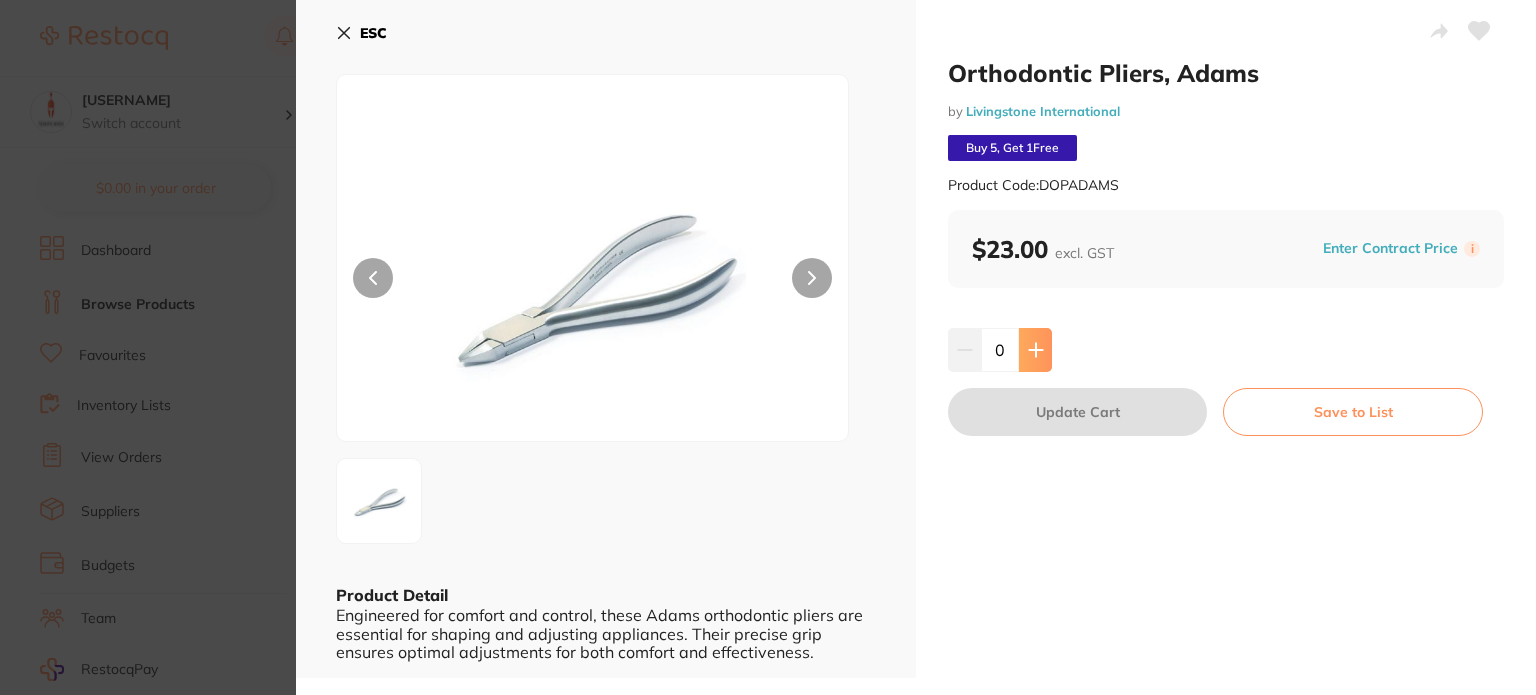 click 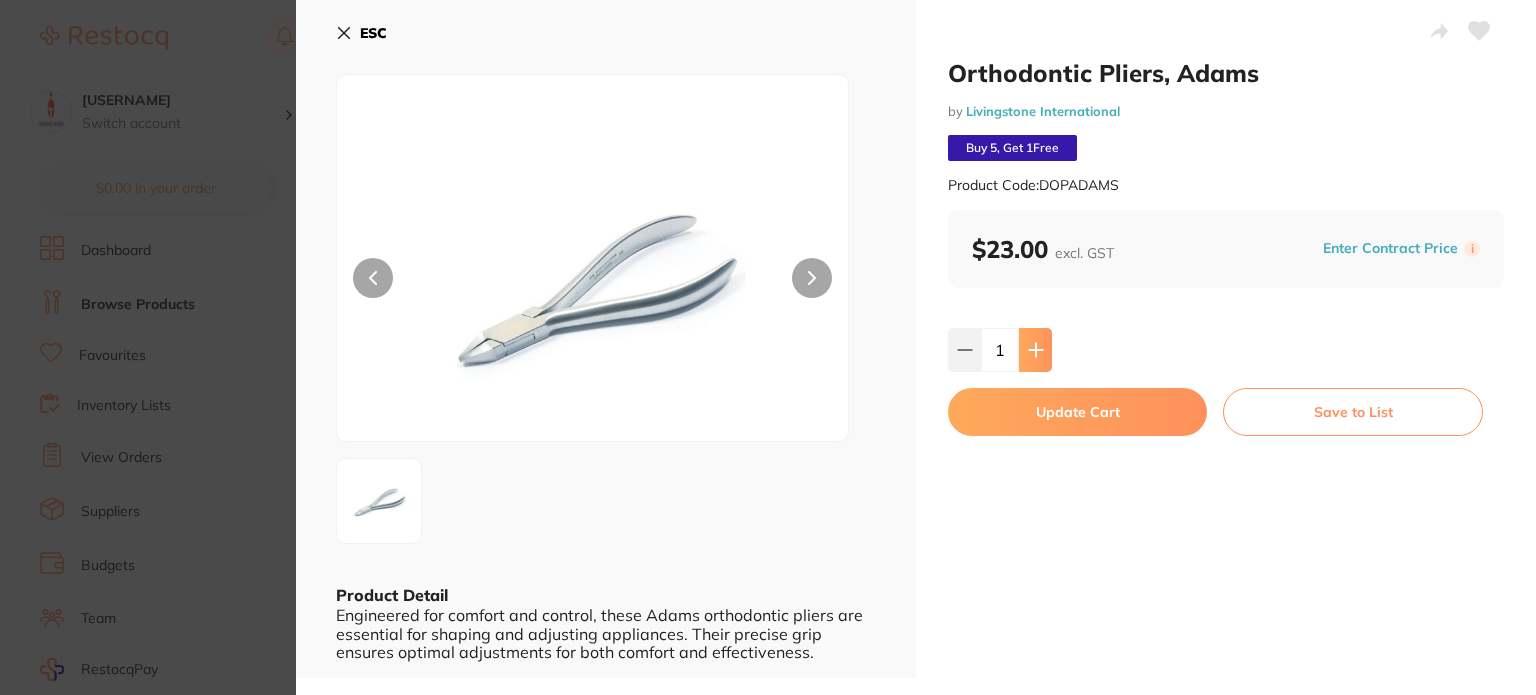 click 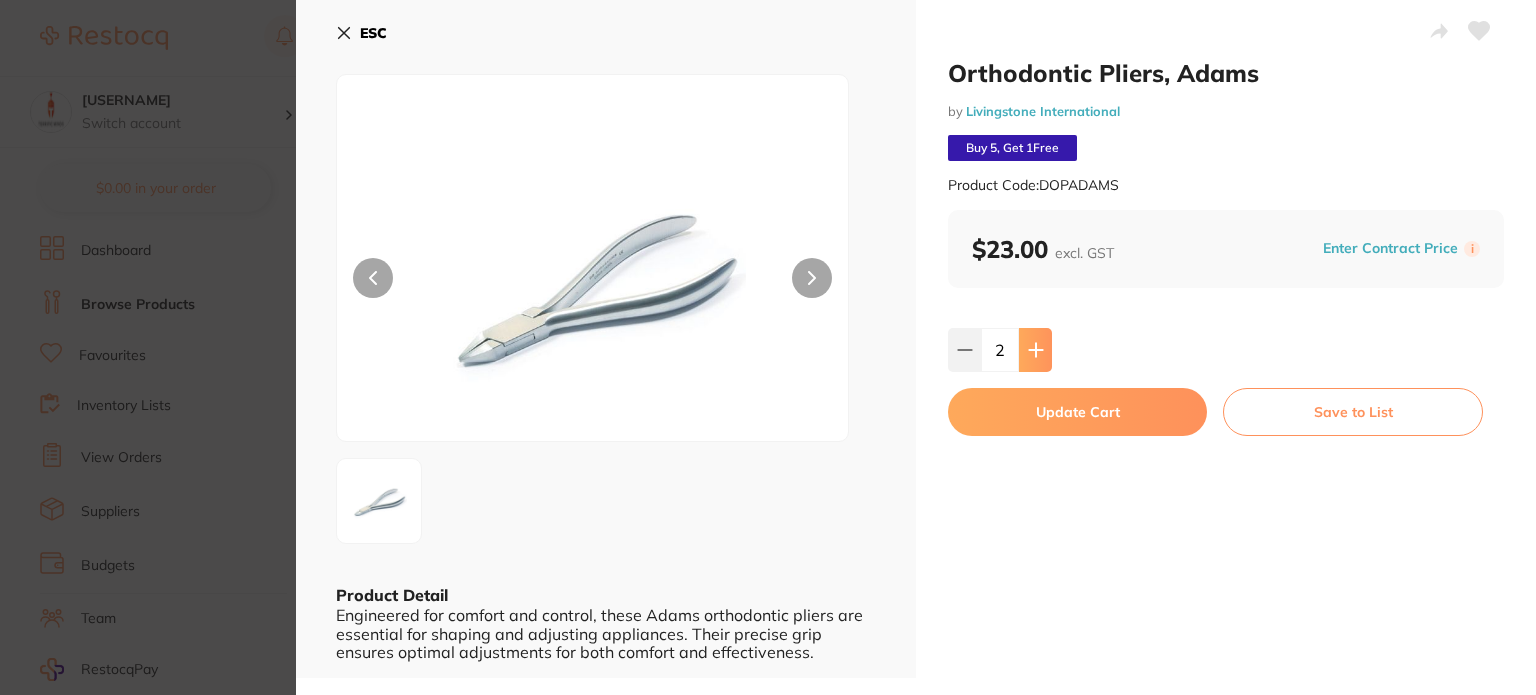 click 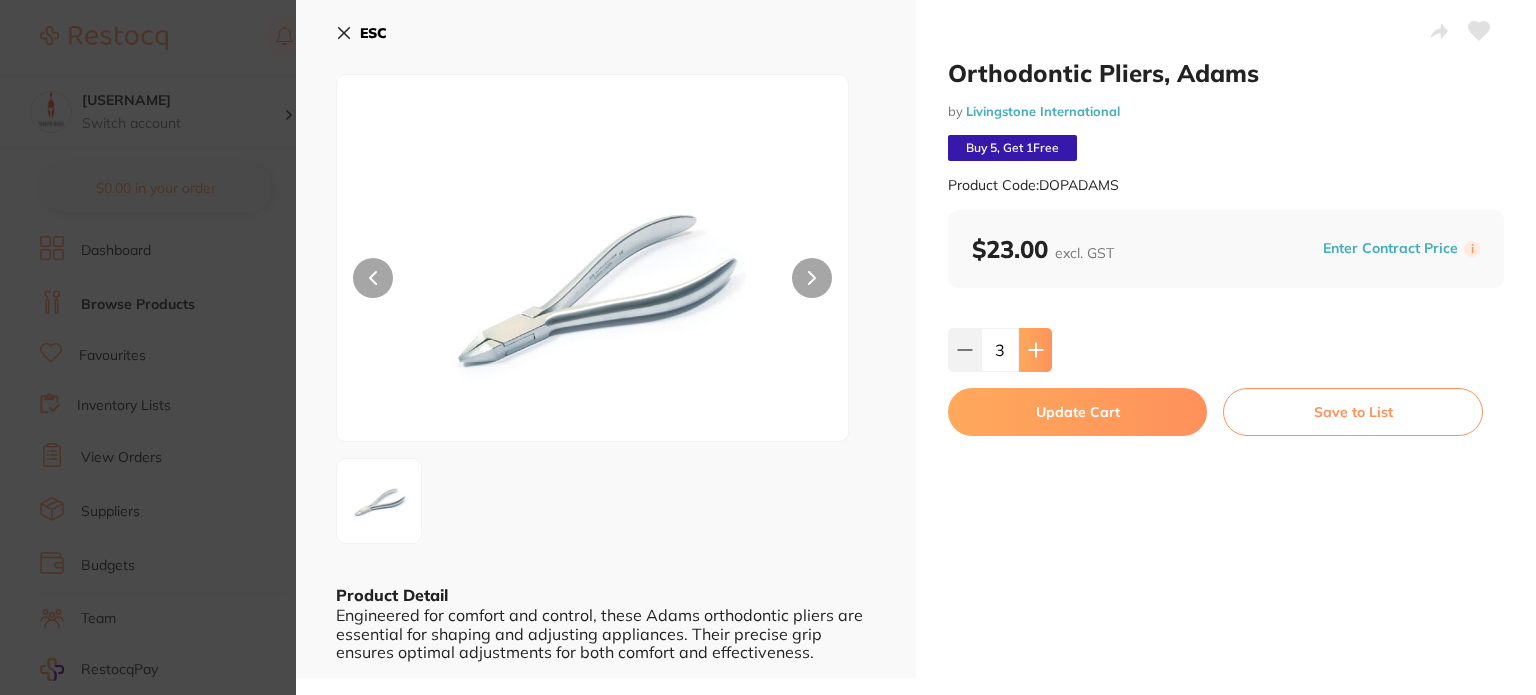 click 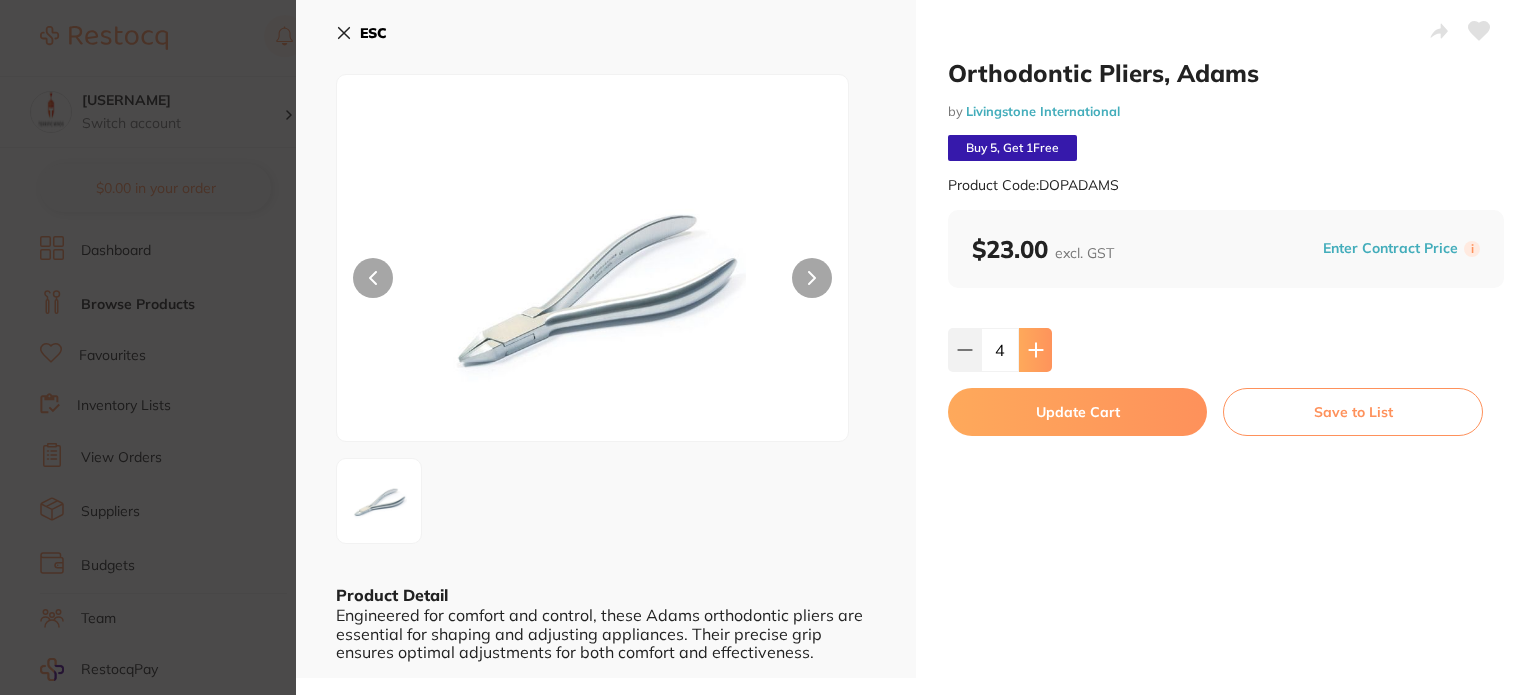 click 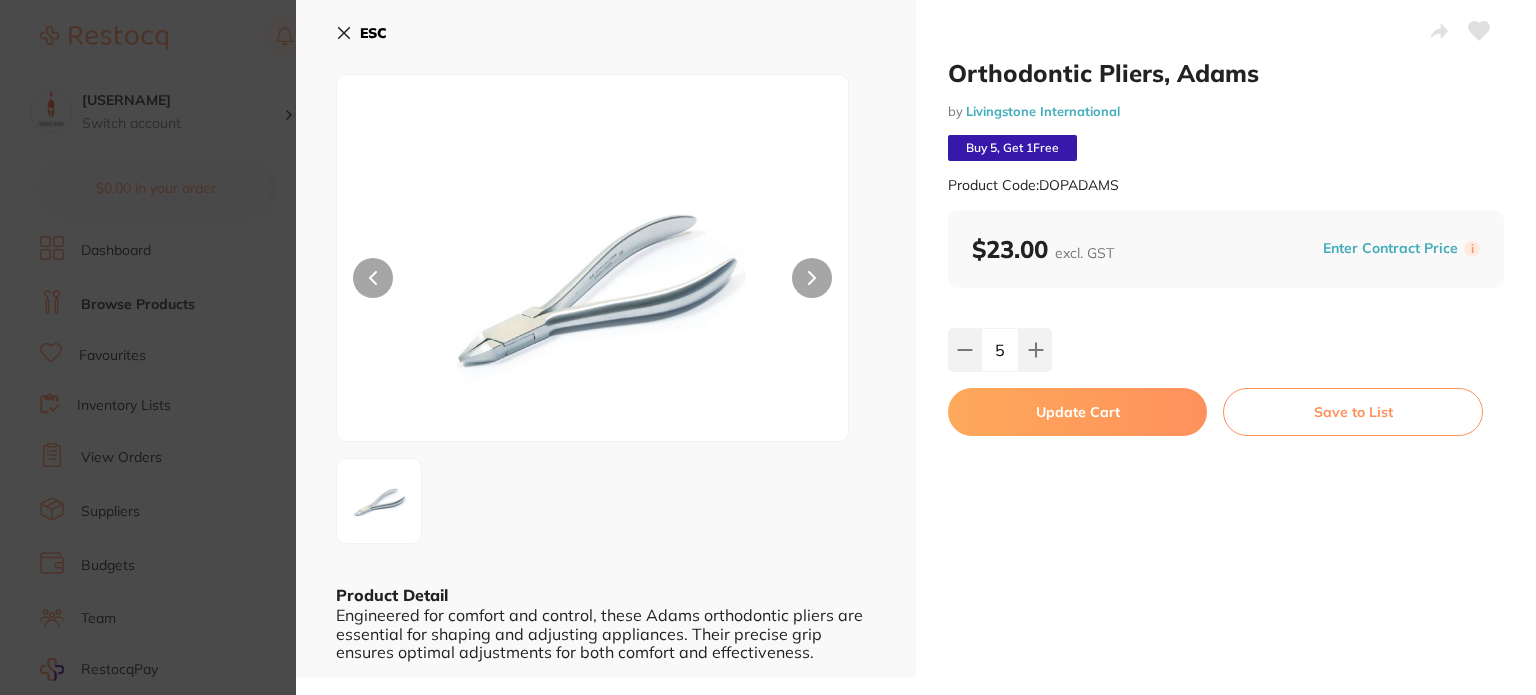 click on "Update Cart" at bounding box center [1077, 412] 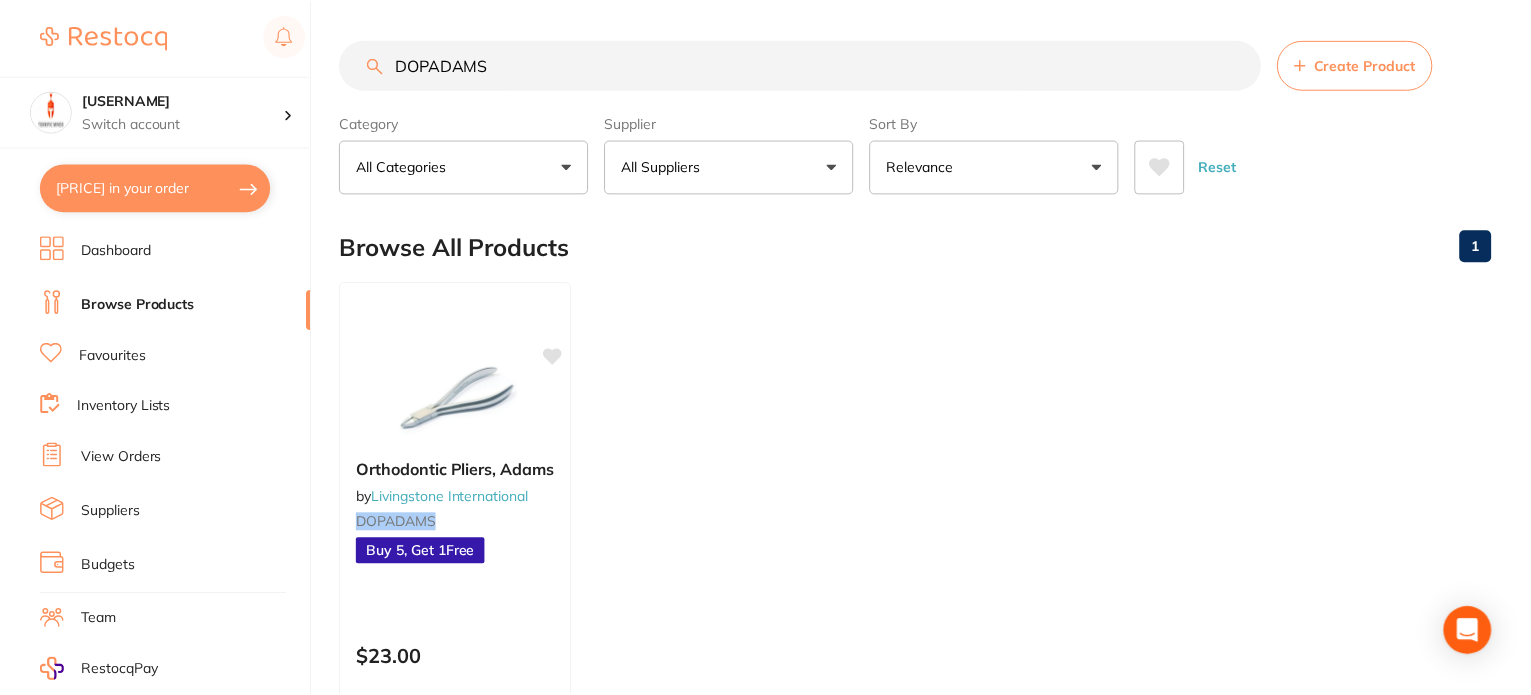 scroll, scrollTop: 100, scrollLeft: 0, axis: vertical 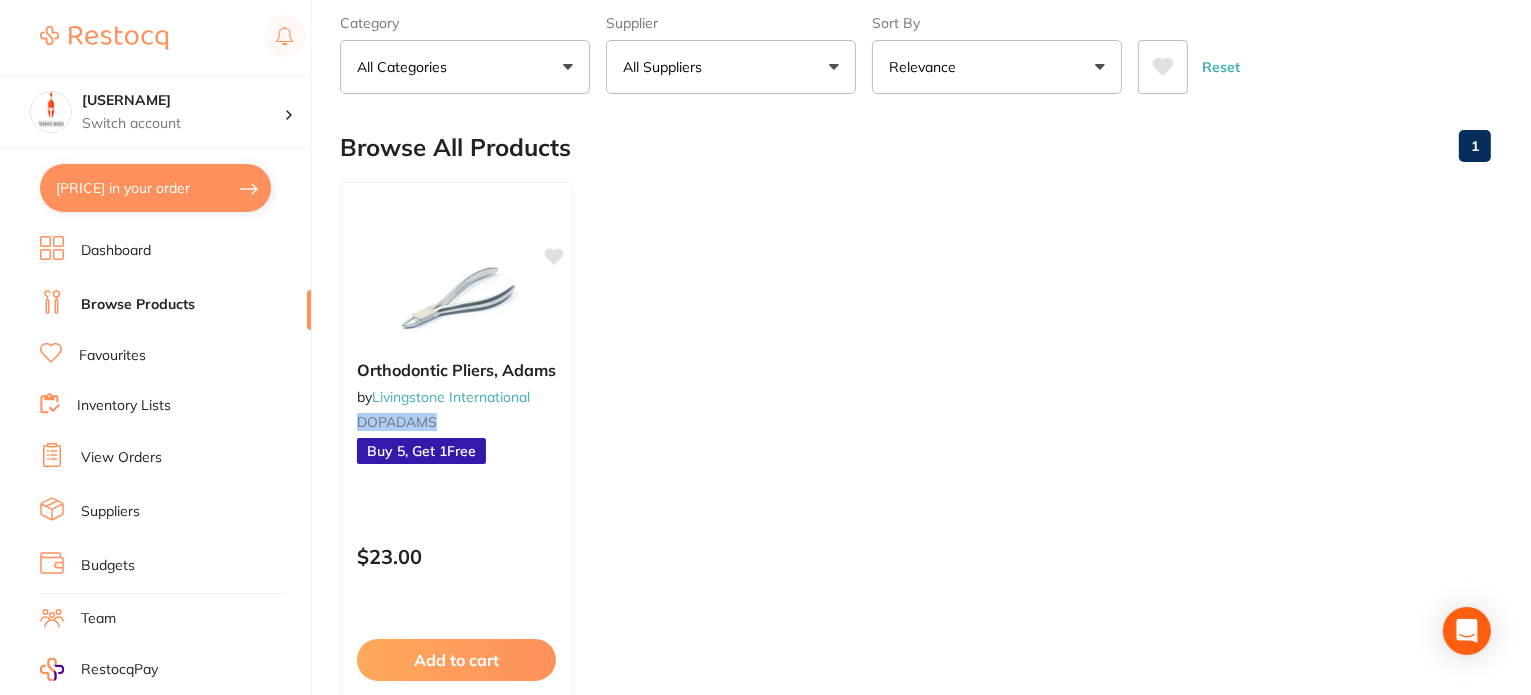 click on "[PRICE]   in your order" at bounding box center [155, 188] 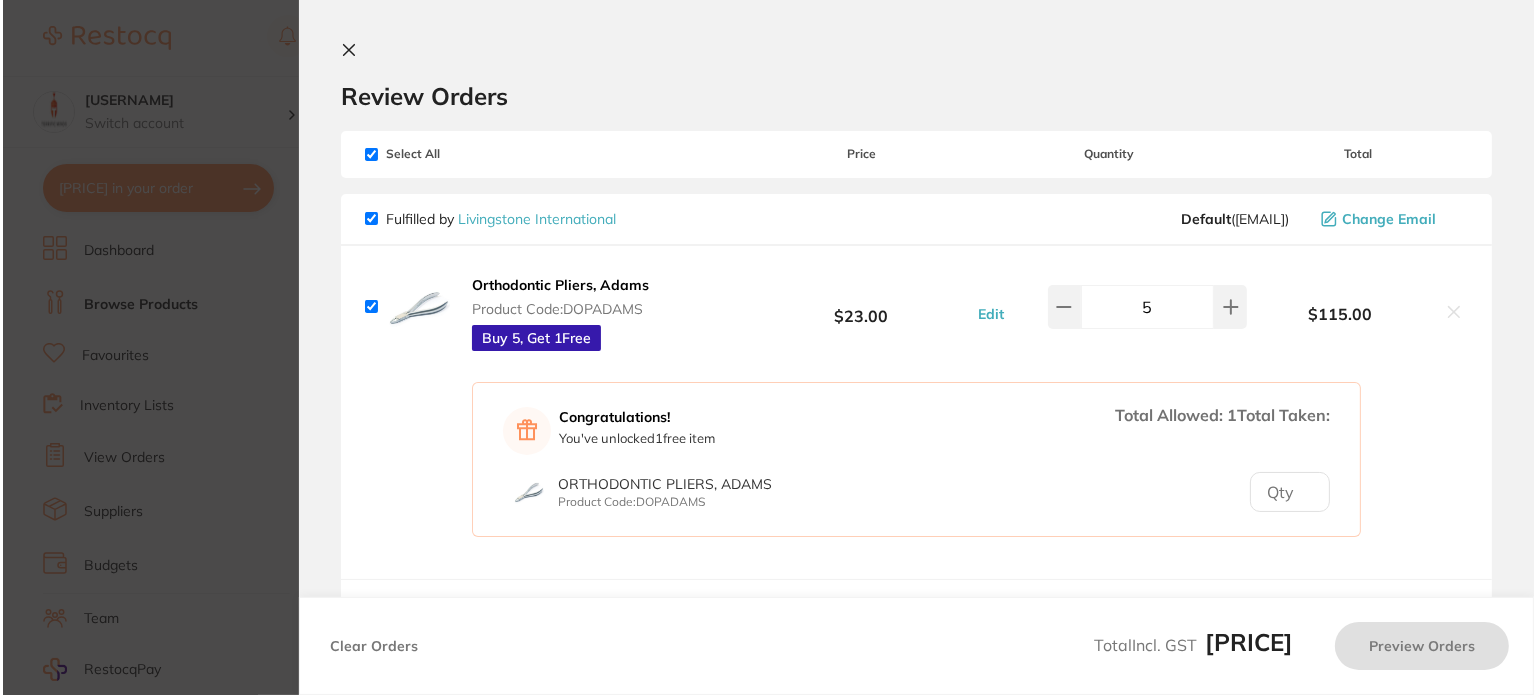 scroll, scrollTop: 0, scrollLeft: 0, axis: both 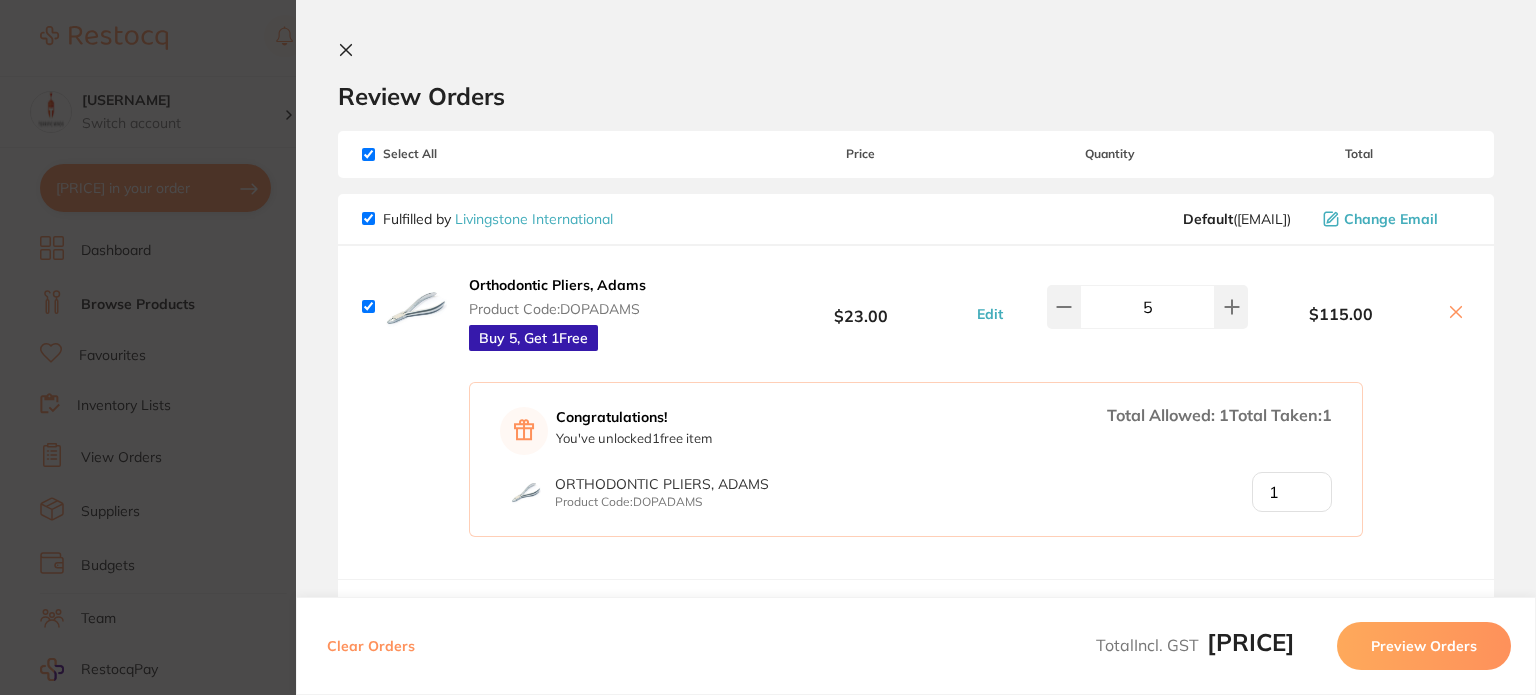click on "1" at bounding box center (1292, 492) 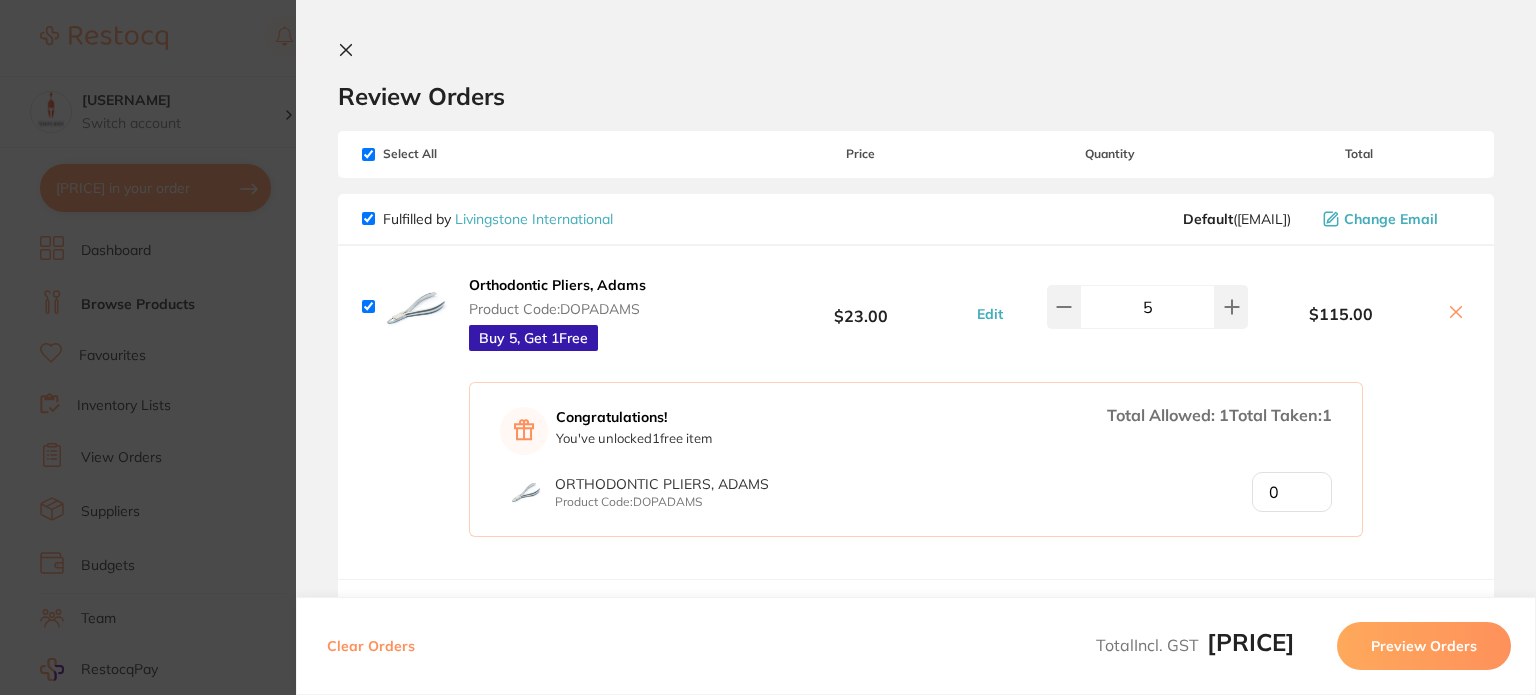 click on "0" at bounding box center (1292, 492) 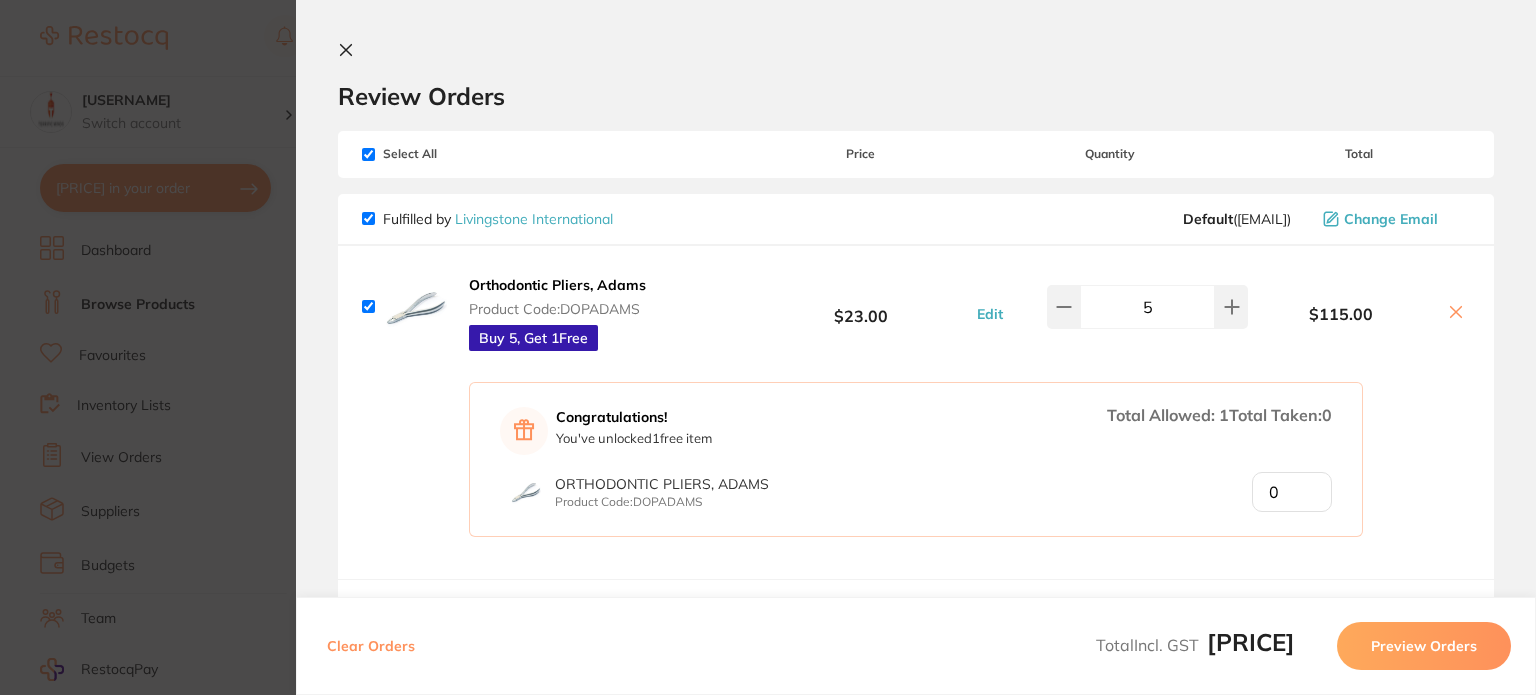 click on "0" at bounding box center (1292, 492) 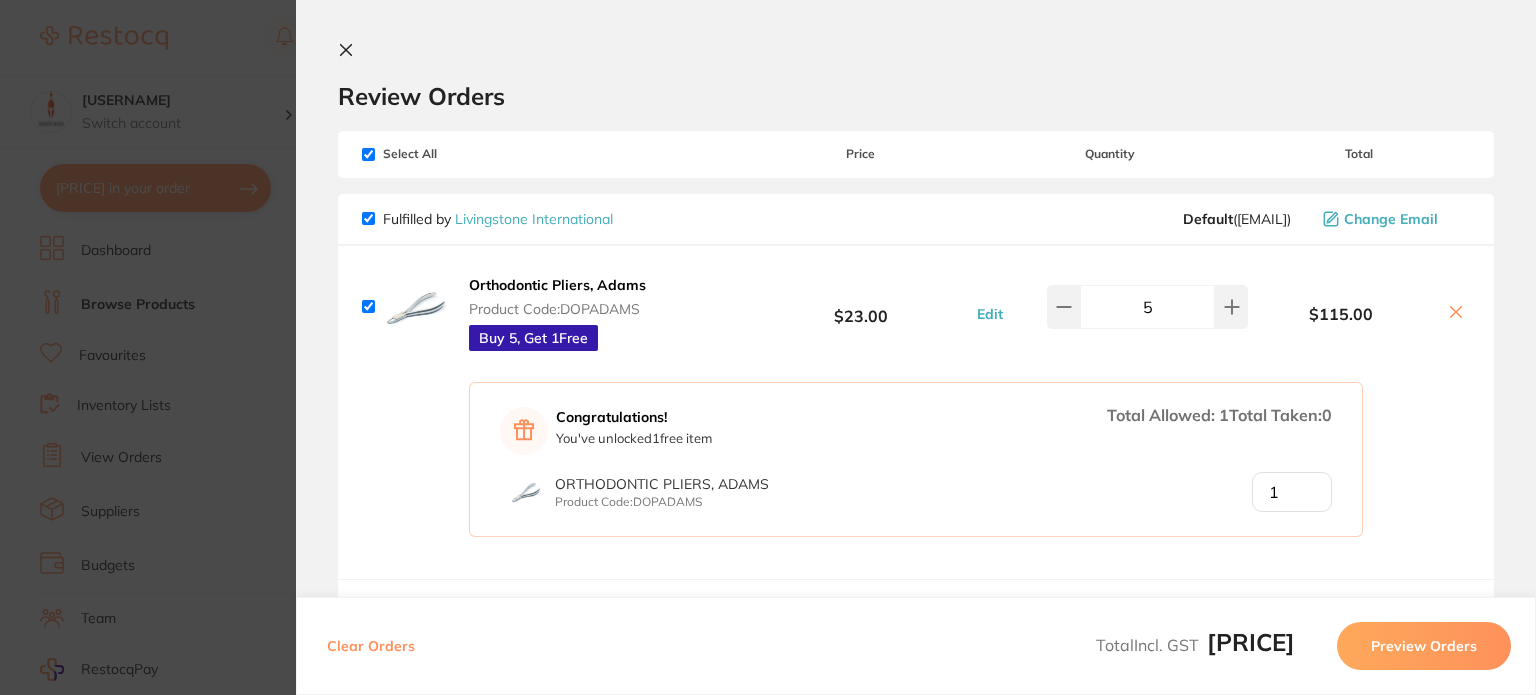 type on "1" 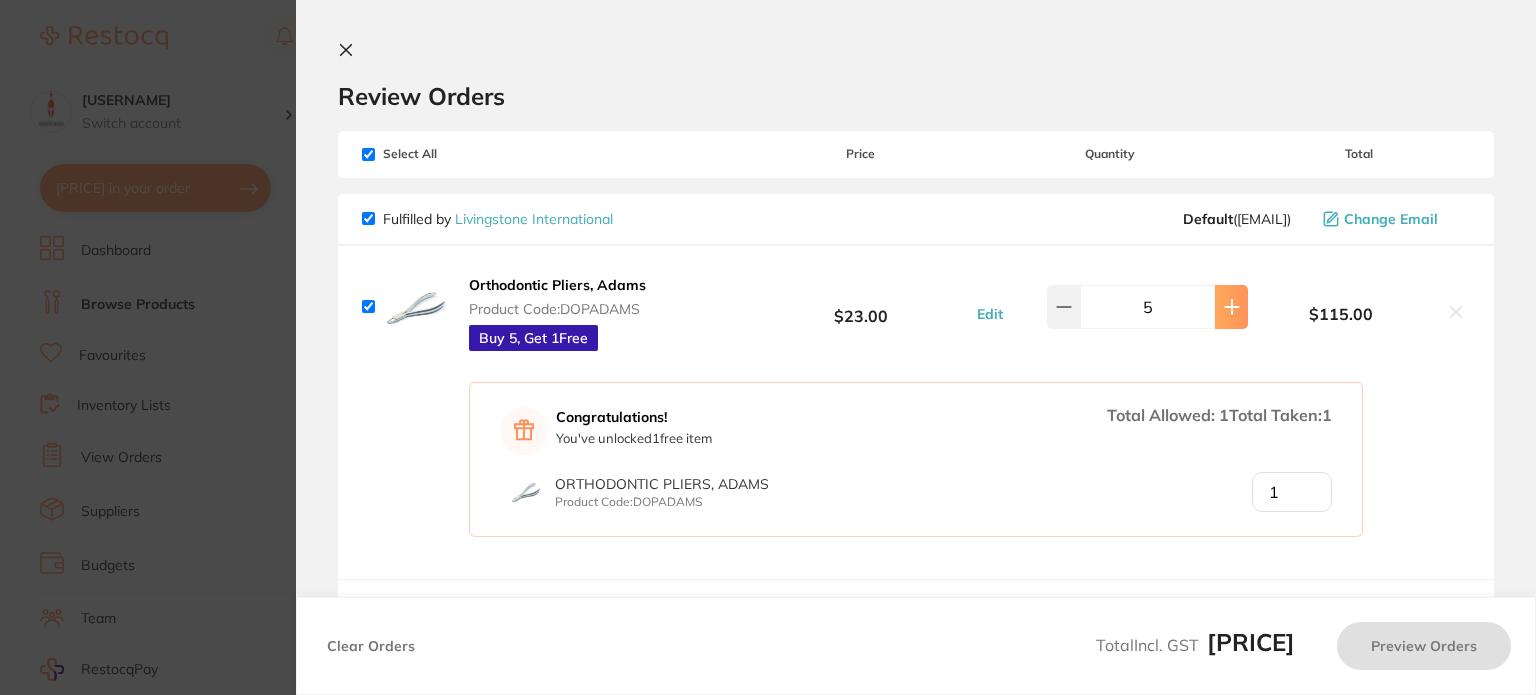 click 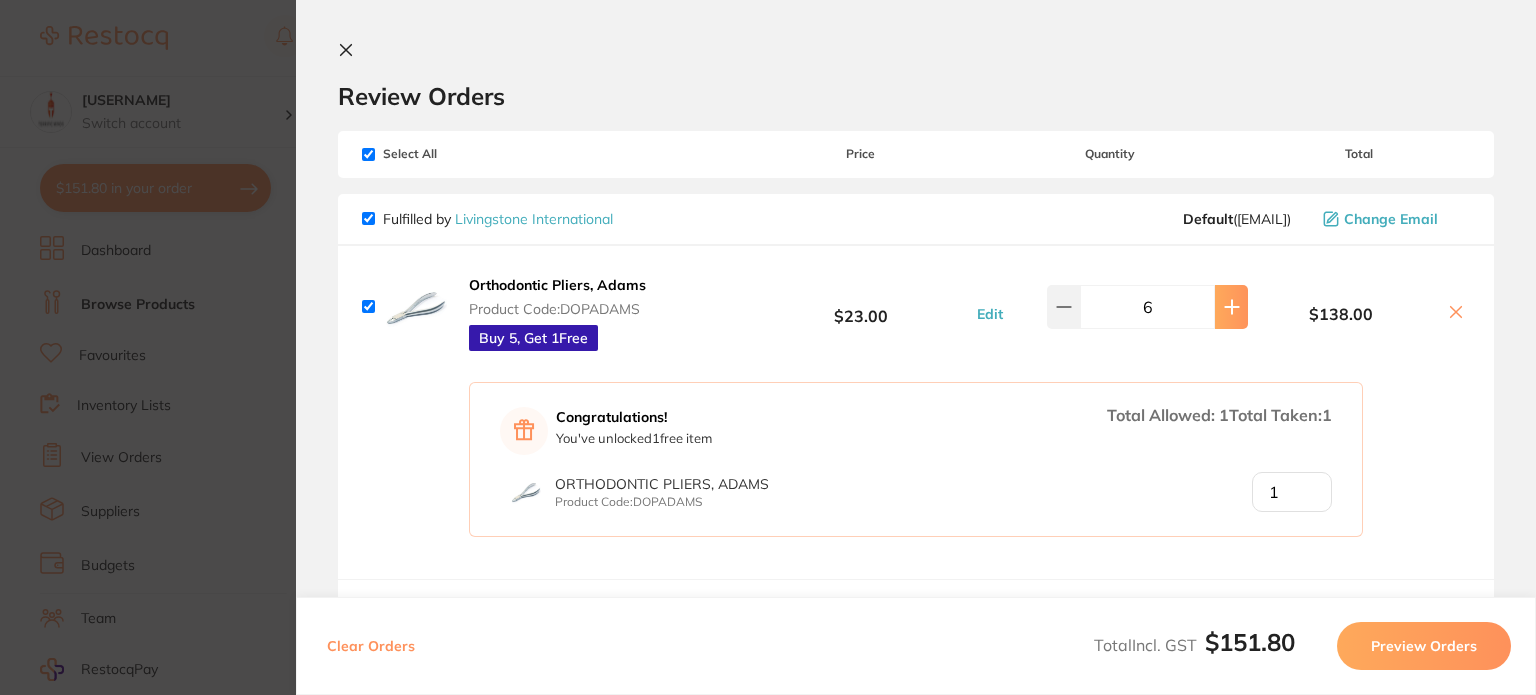 click 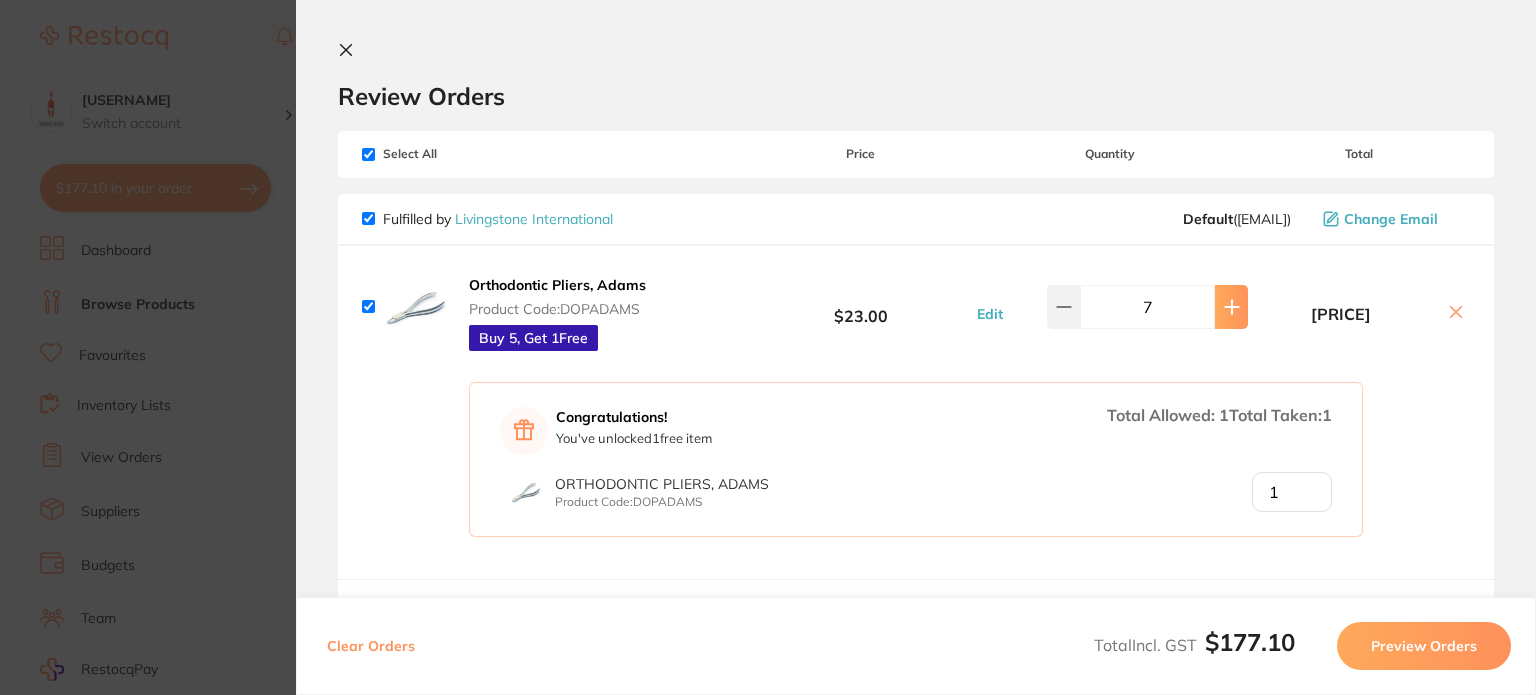click 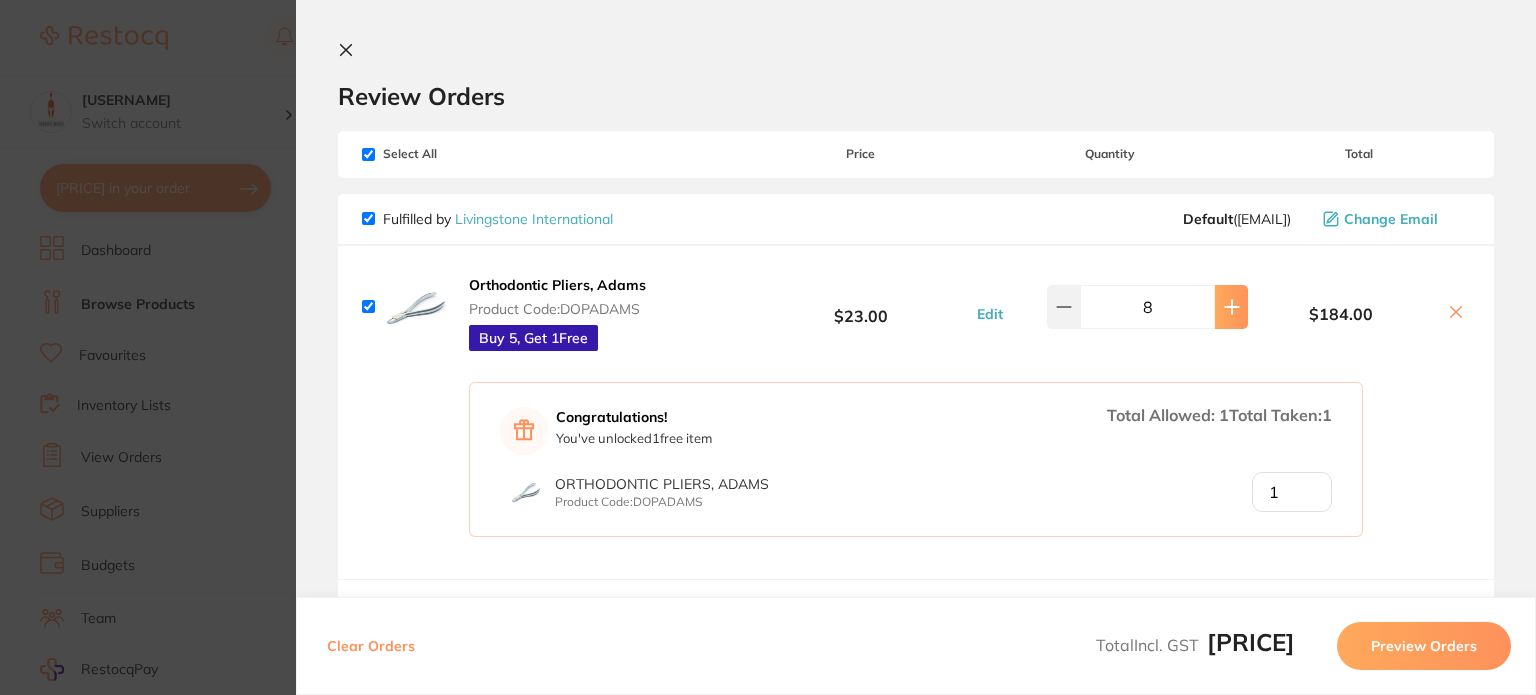 click 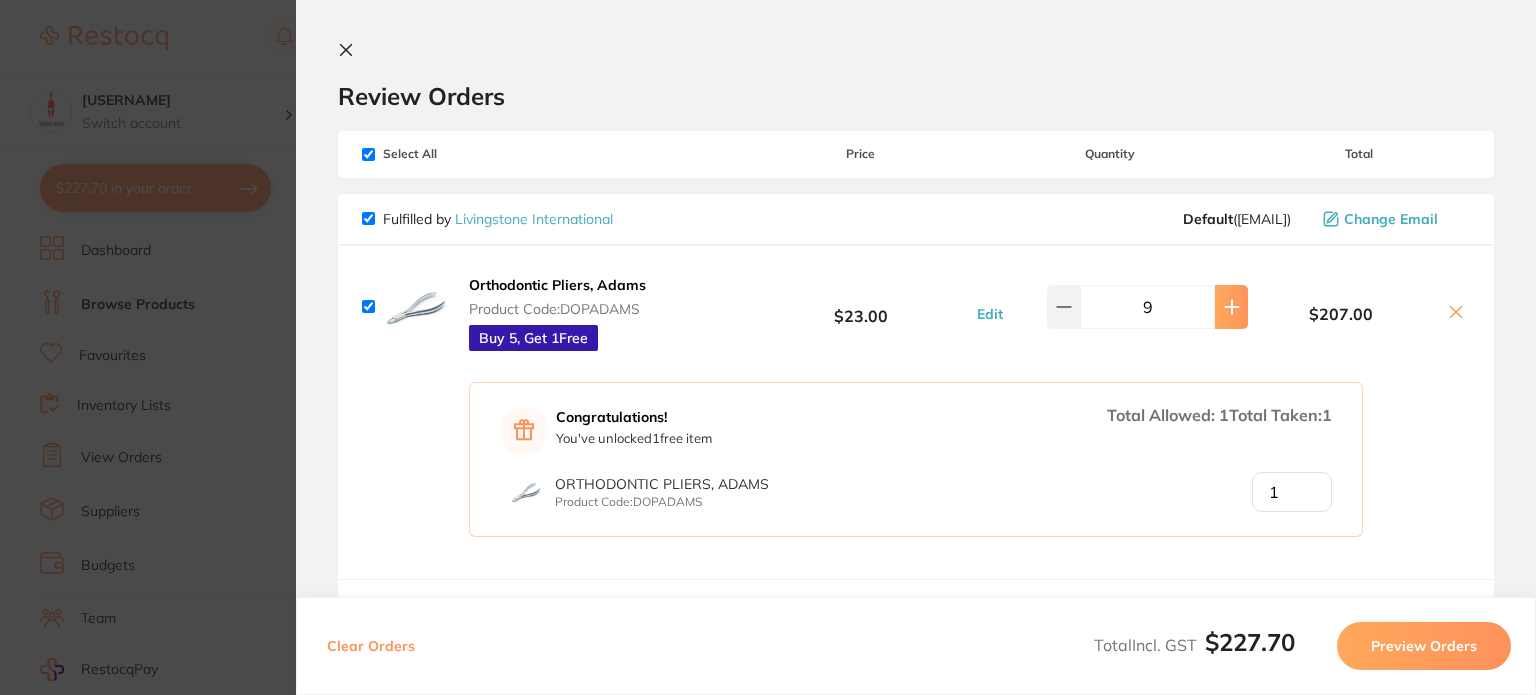 click 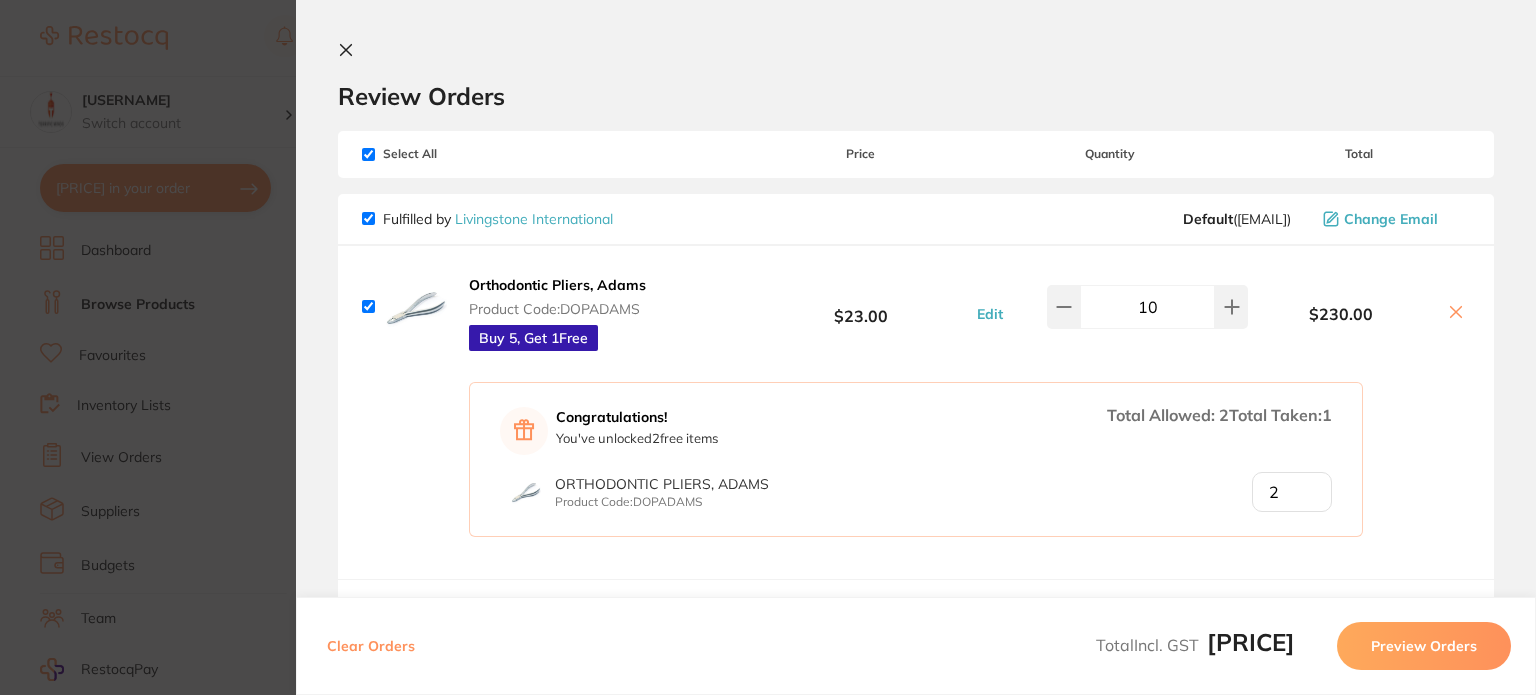 click on "2" at bounding box center (1292, 492) 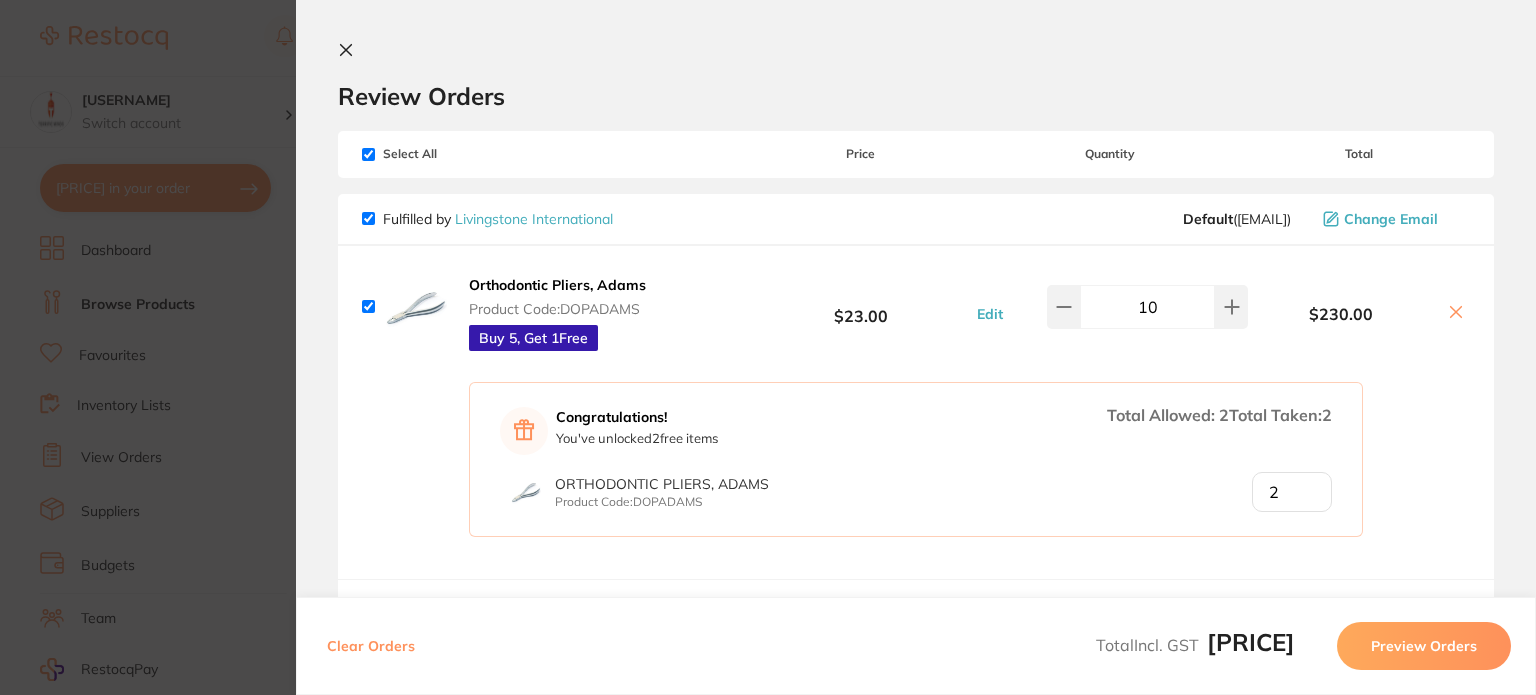 click on "2" at bounding box center [1292, 492] 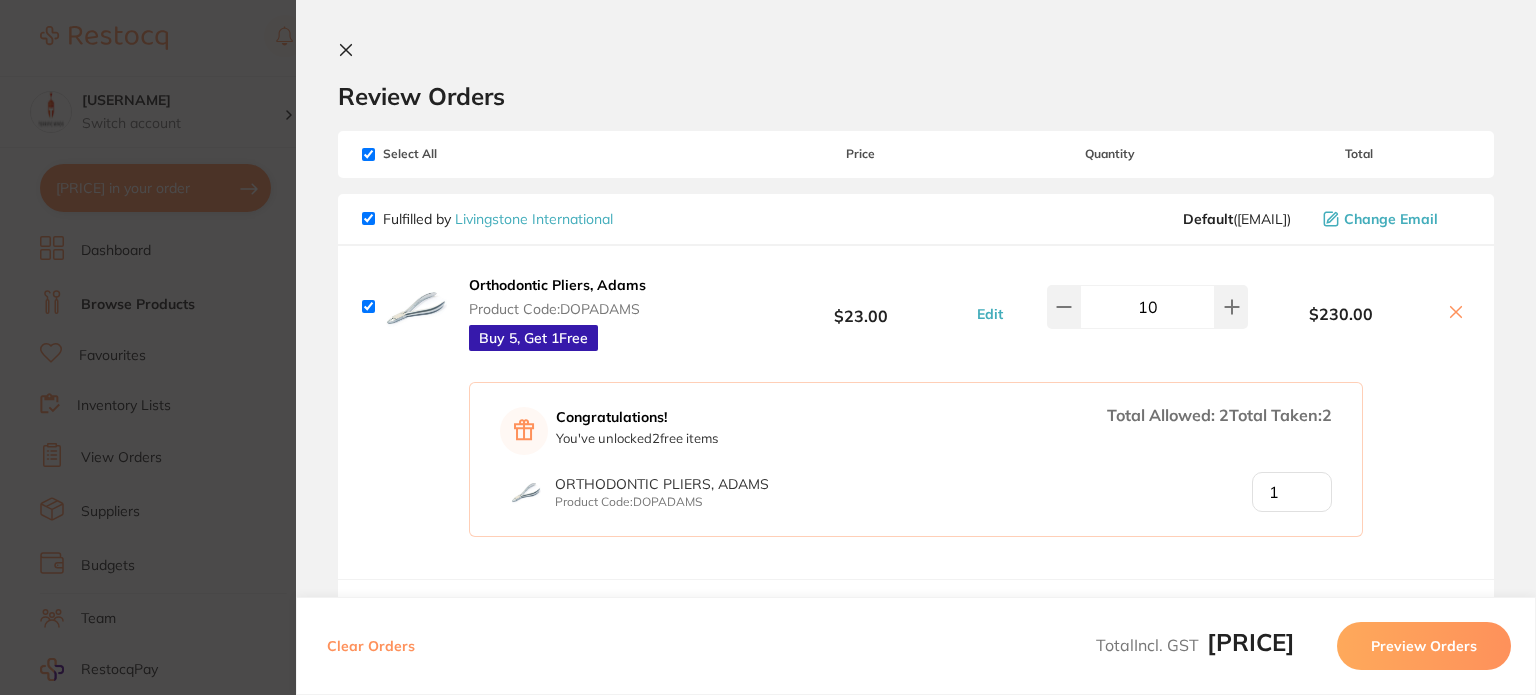 click on "1" at bounding box center (1292, 492) 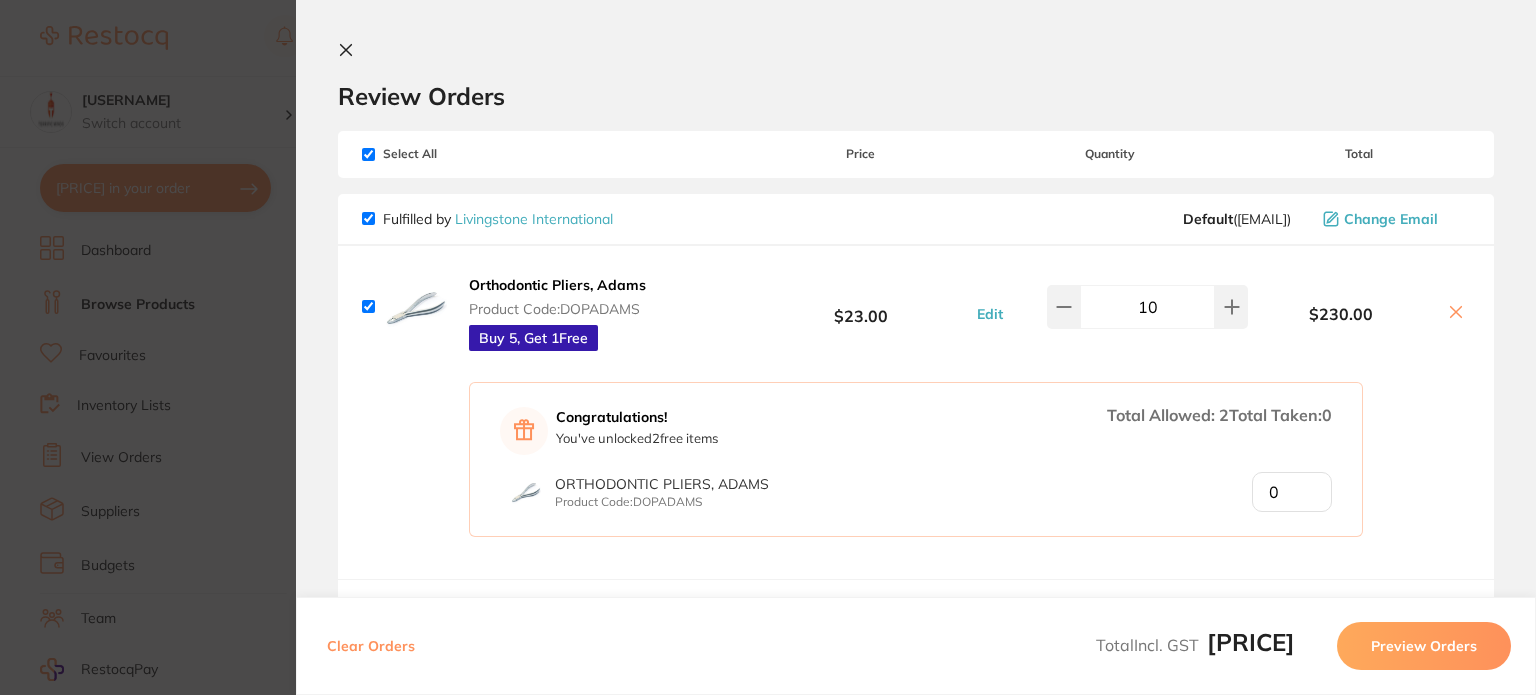 click on "0" at bounding box center (1292, 492) 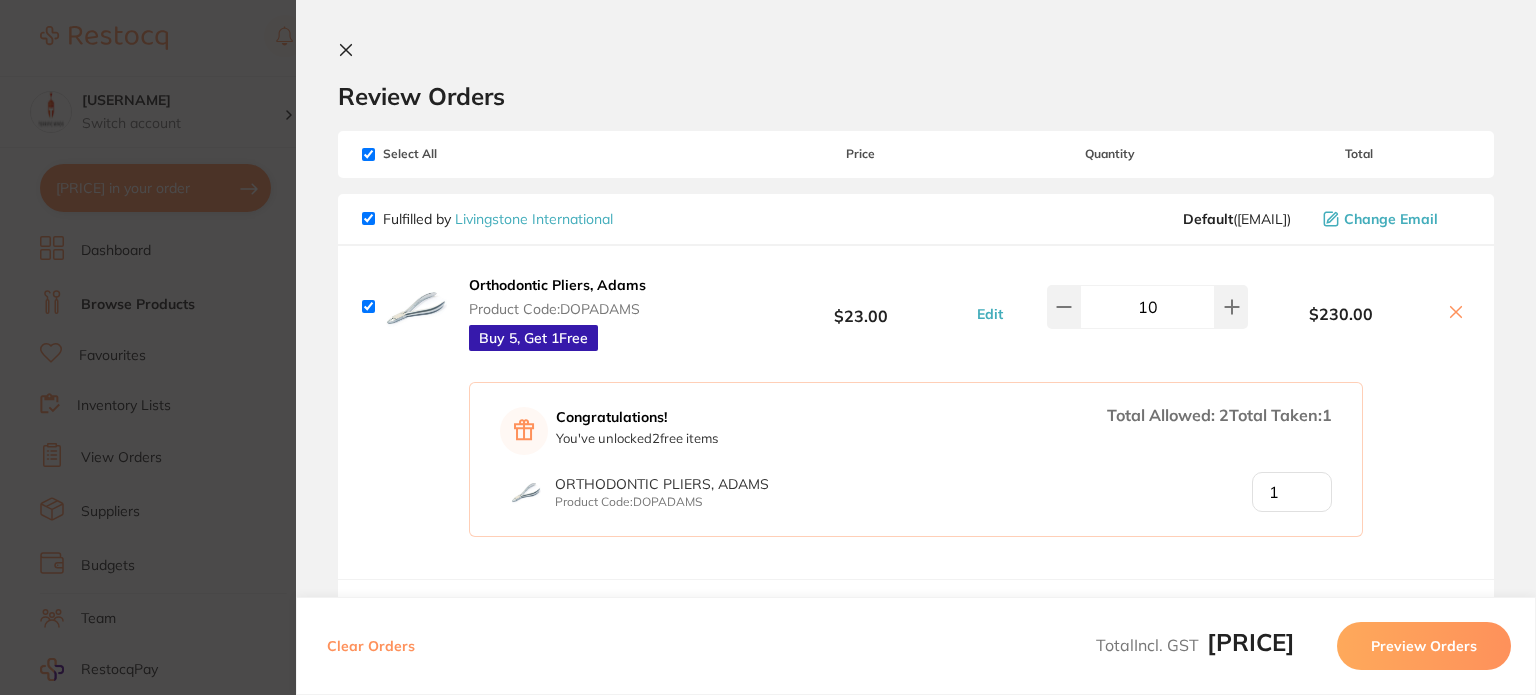 click on "1" at bounding box center (1292, 492) 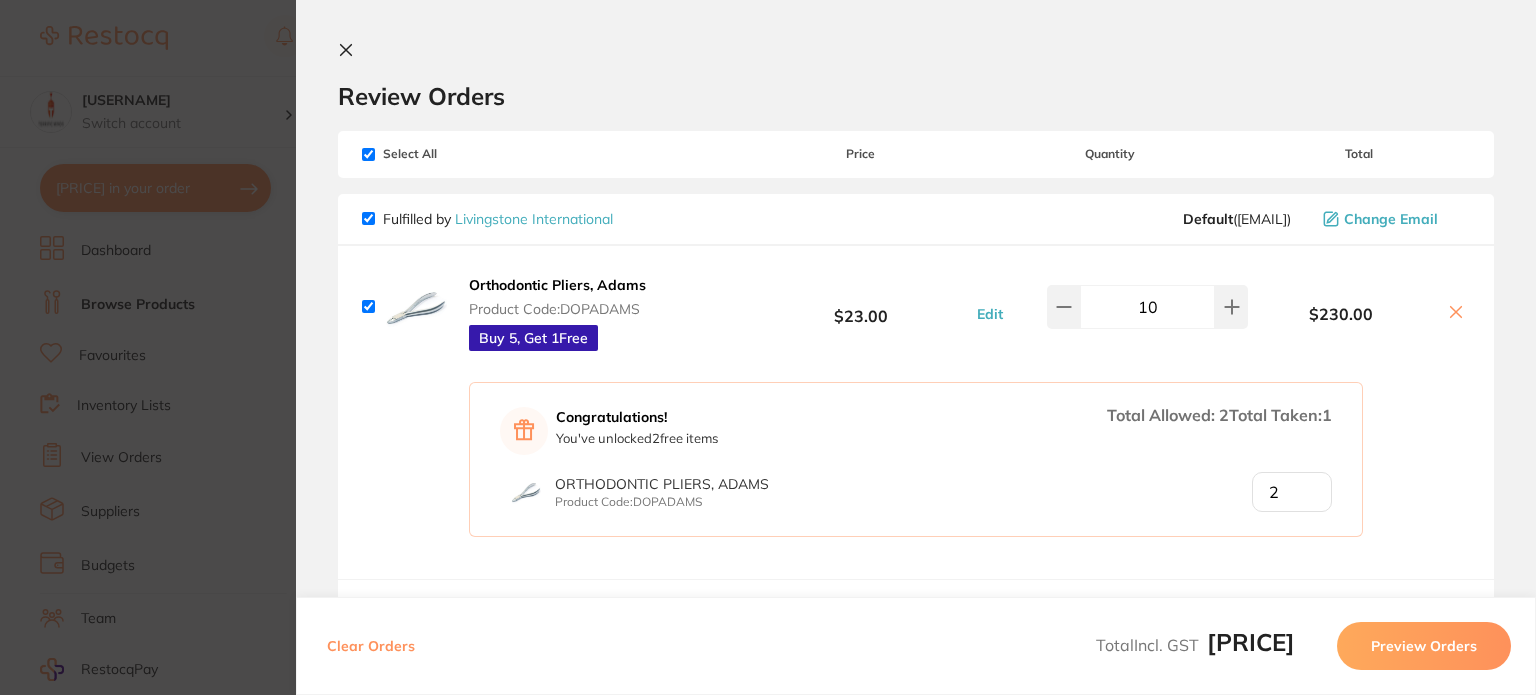 click on "2" at bounding box center [1292, 492] 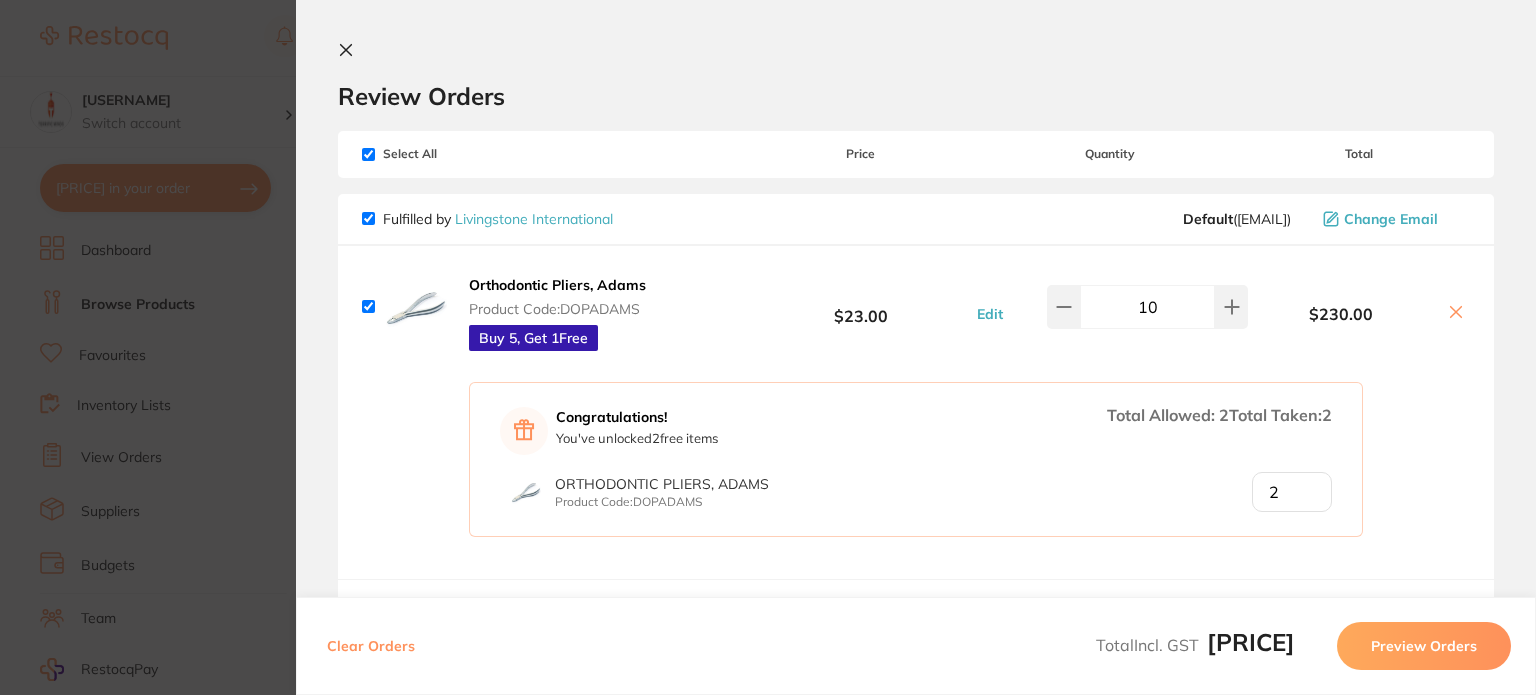 click on "2" at bounding box center [1292, 492] 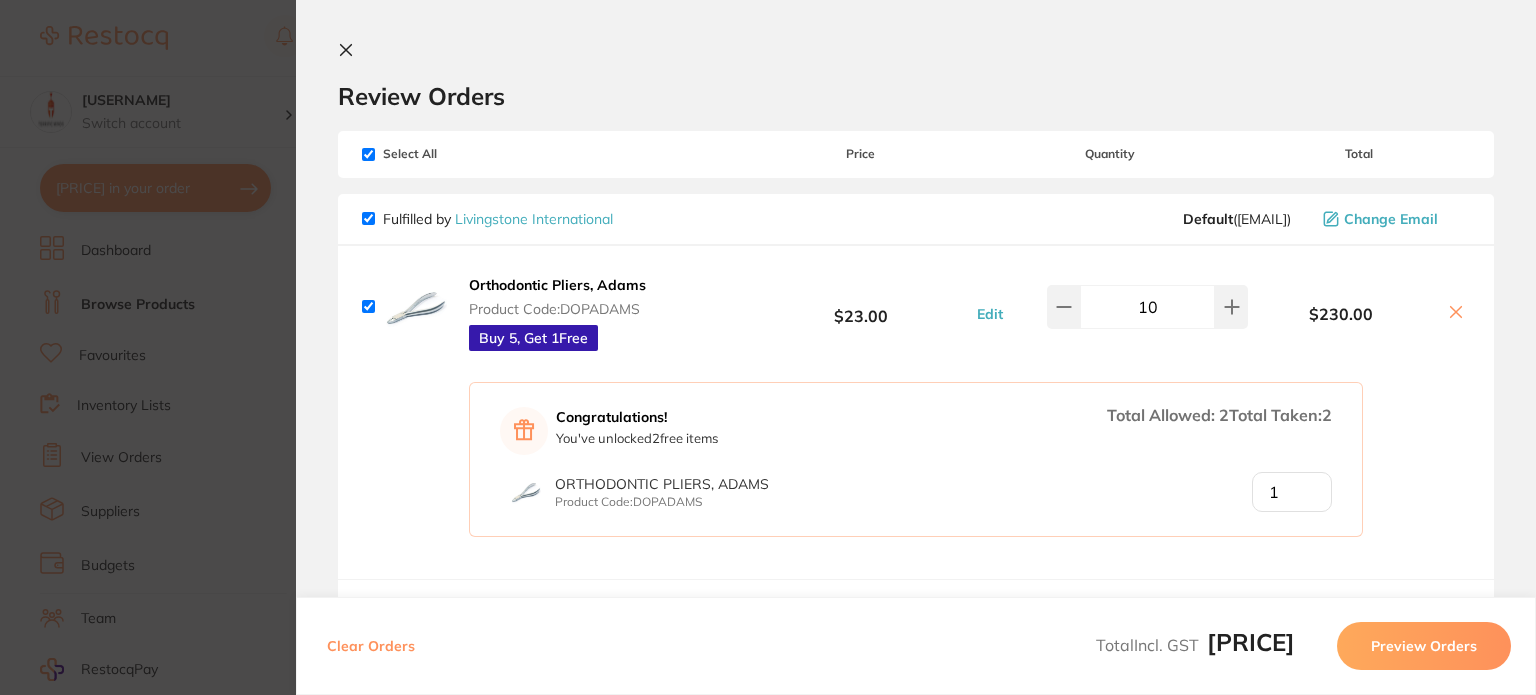 type on "1" 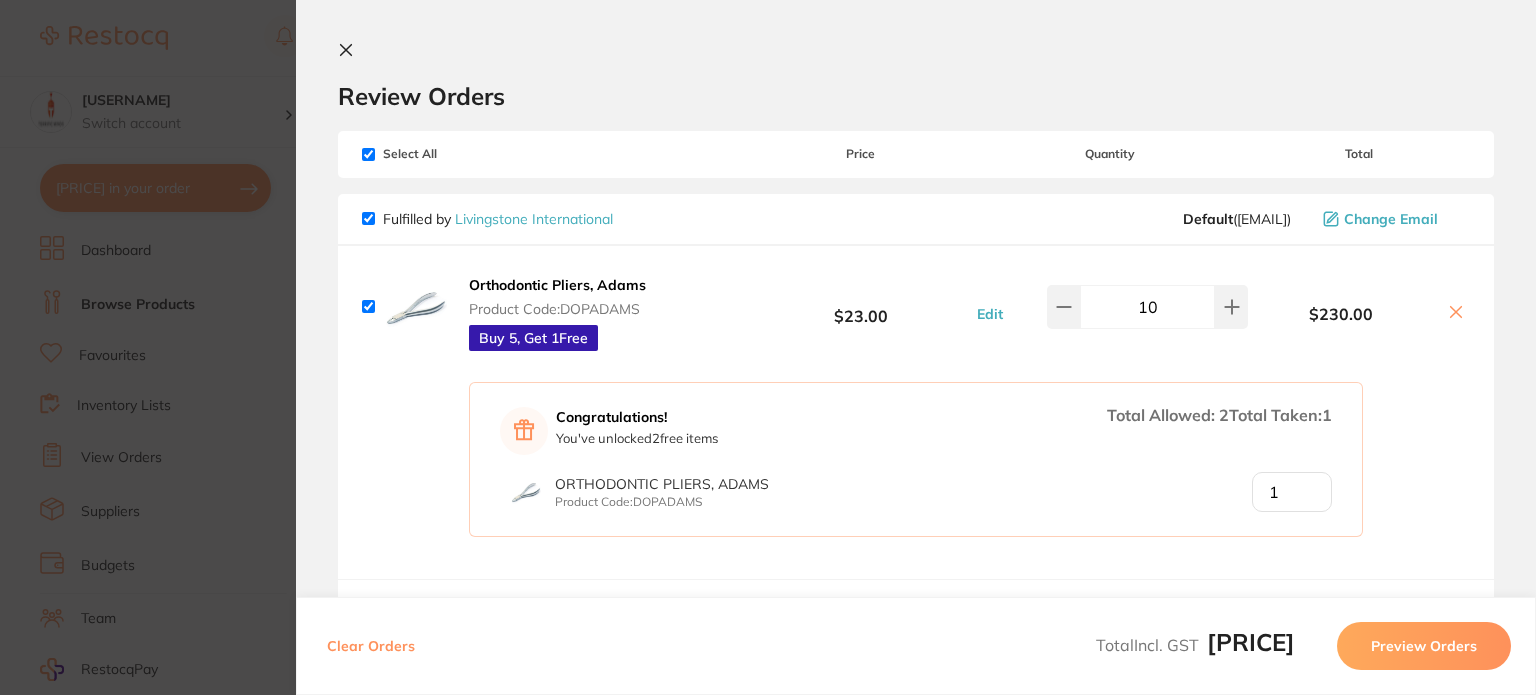 click on "Congratulations! You've unlocked  2  free item s Total Allowed:   2   Total Taken:  1 Orthodontic Pliers, Adams Product Code:  [PRODUCT_CODE] 1" at bounding box center (916, 473) 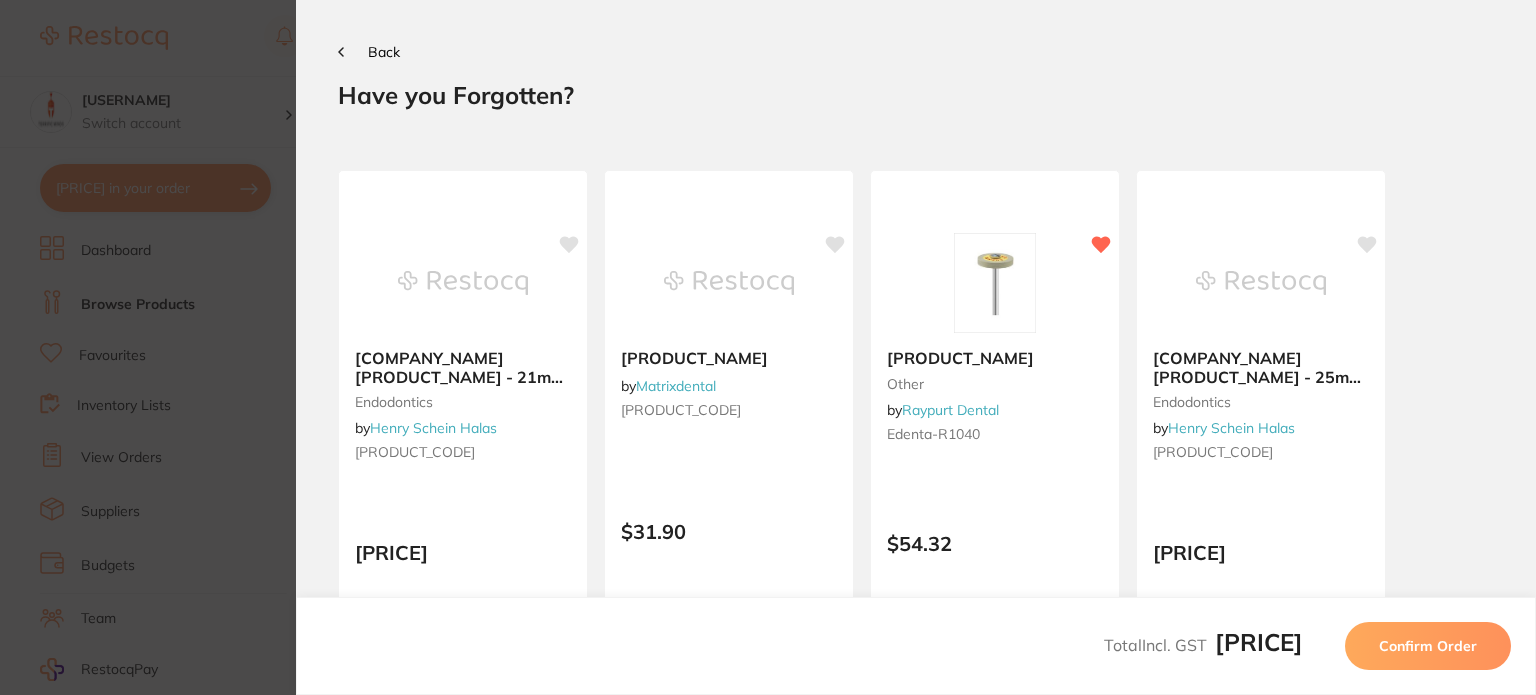 click 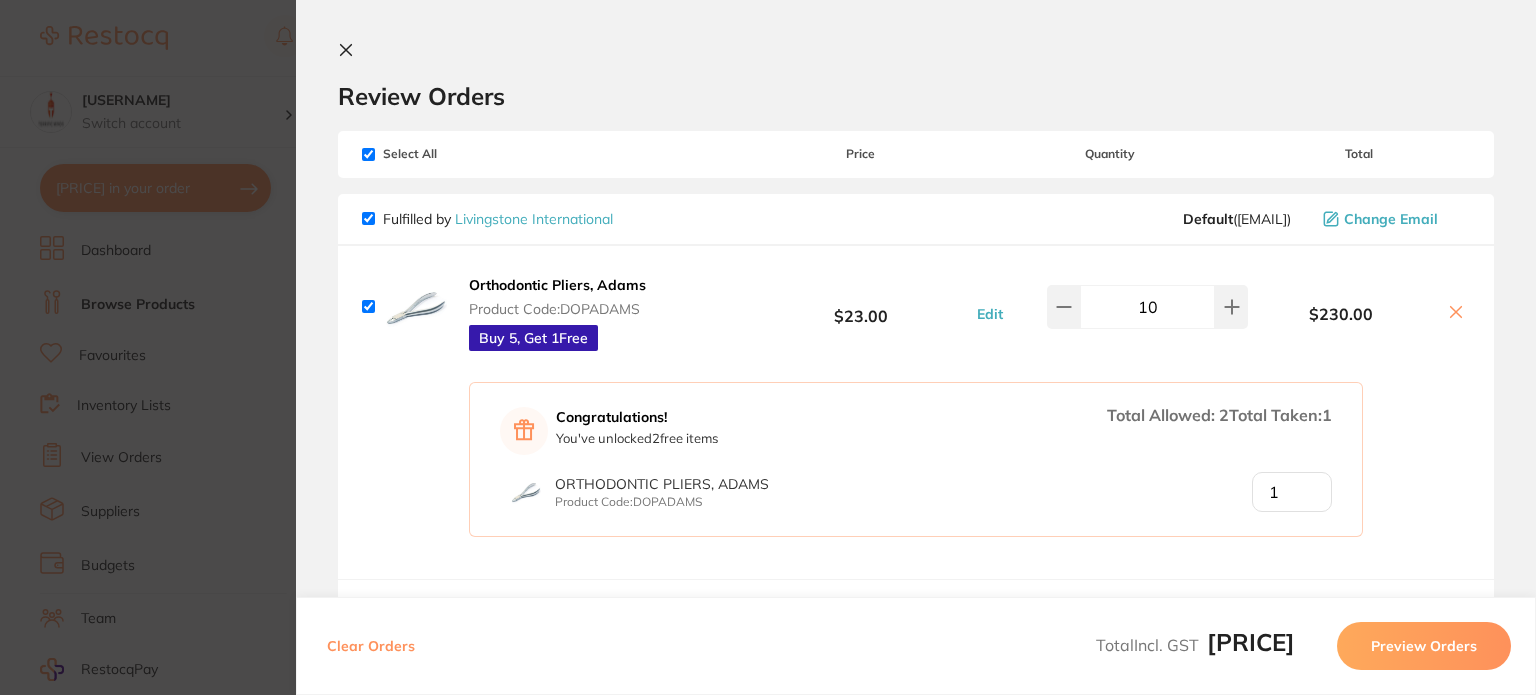 click 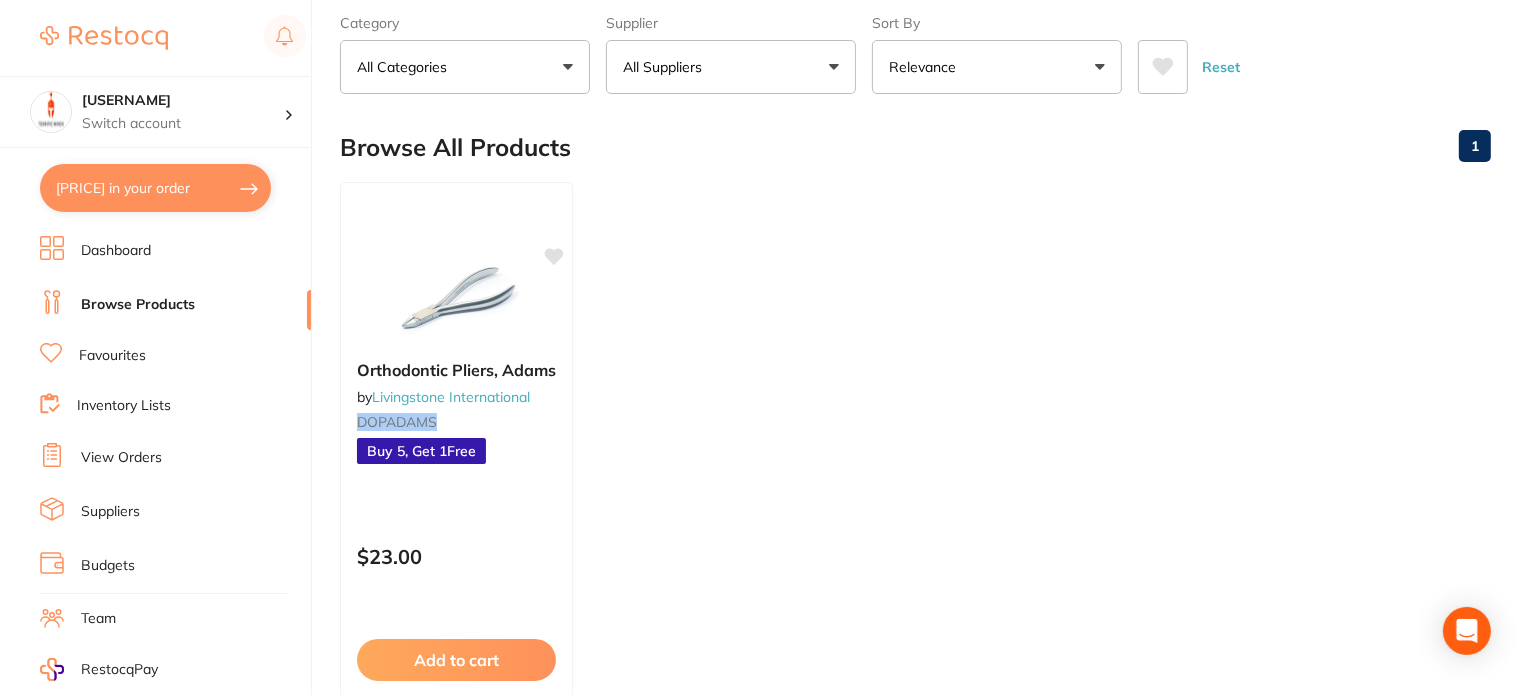 scroll, scrollTop: 0, scrollLeft: 0, axis: both 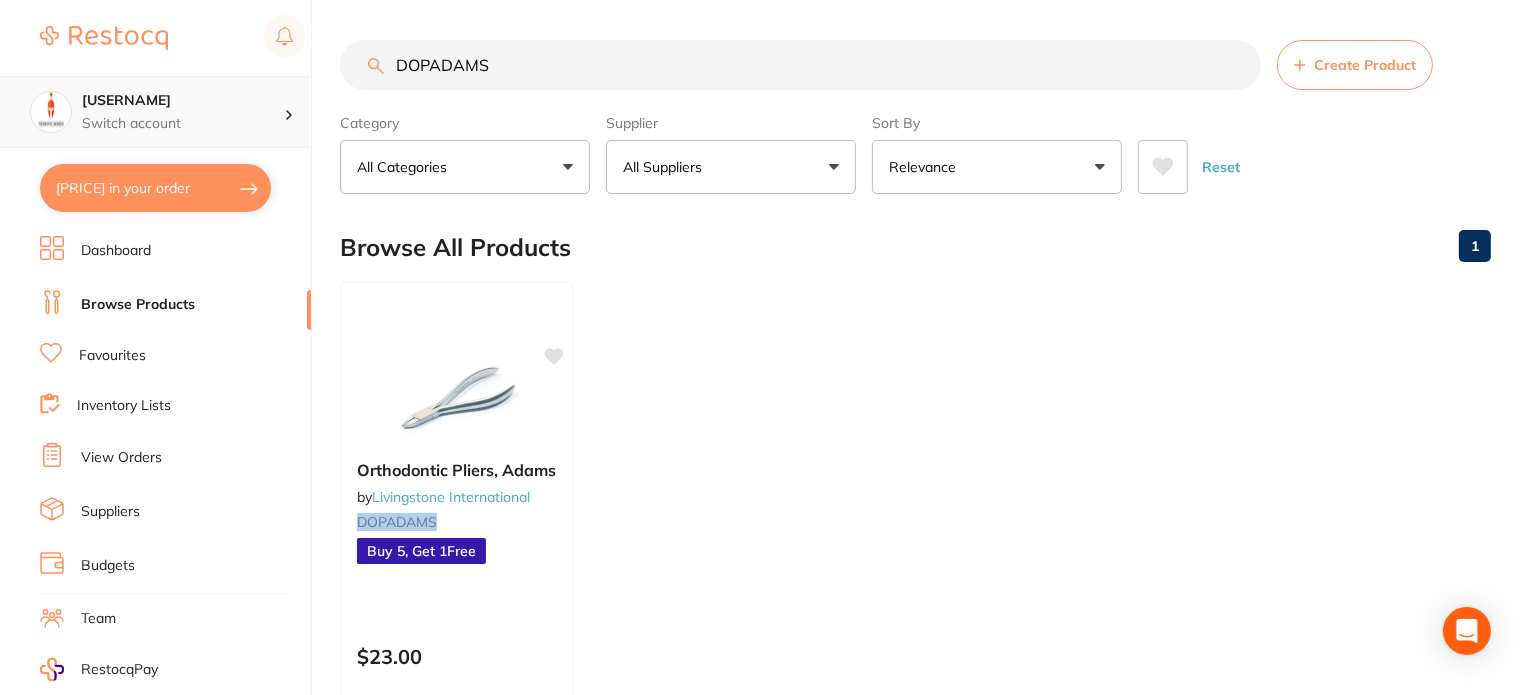 drag, startPoint x: 572, startPoint y: 53, endPoint x: 246, endPoint y: 84, distance: 327.4706 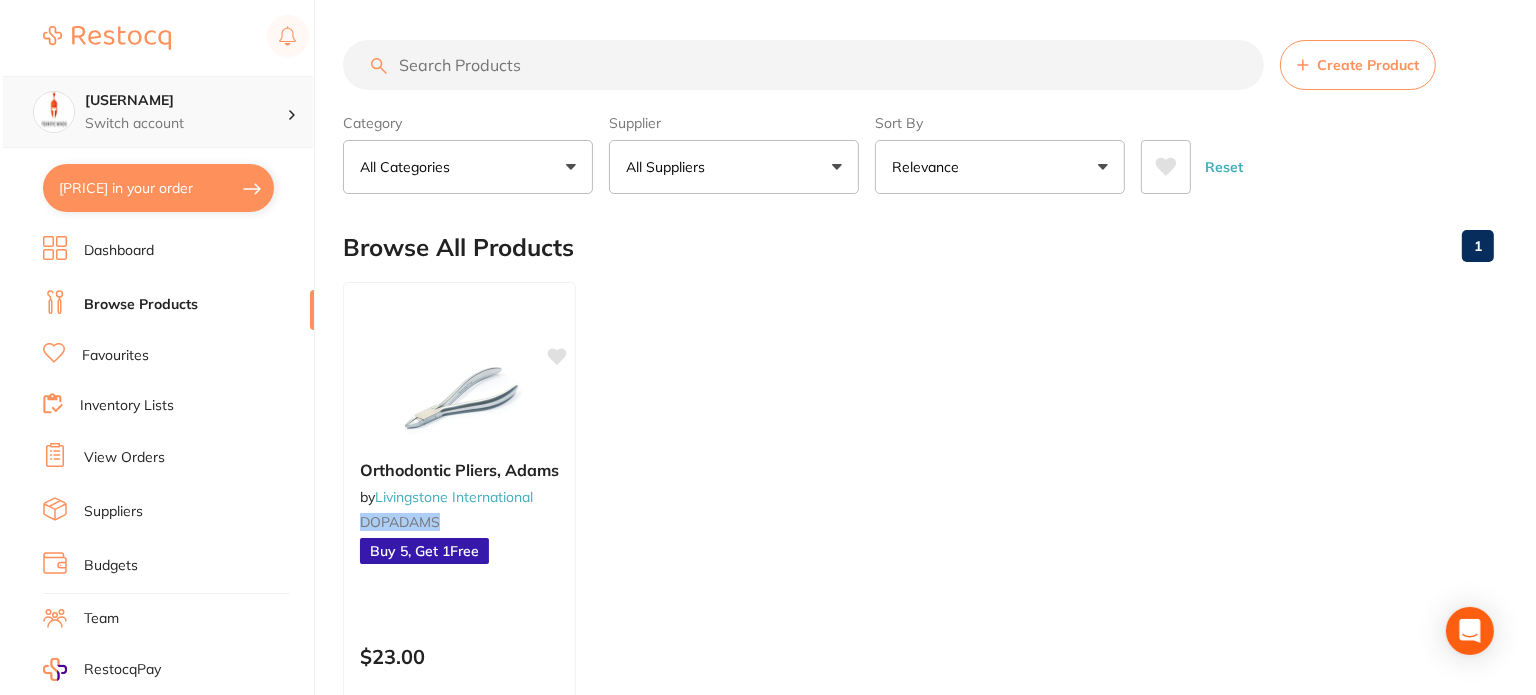 scroll, scrollTop: 0, scrollLeft: 0, axis: both 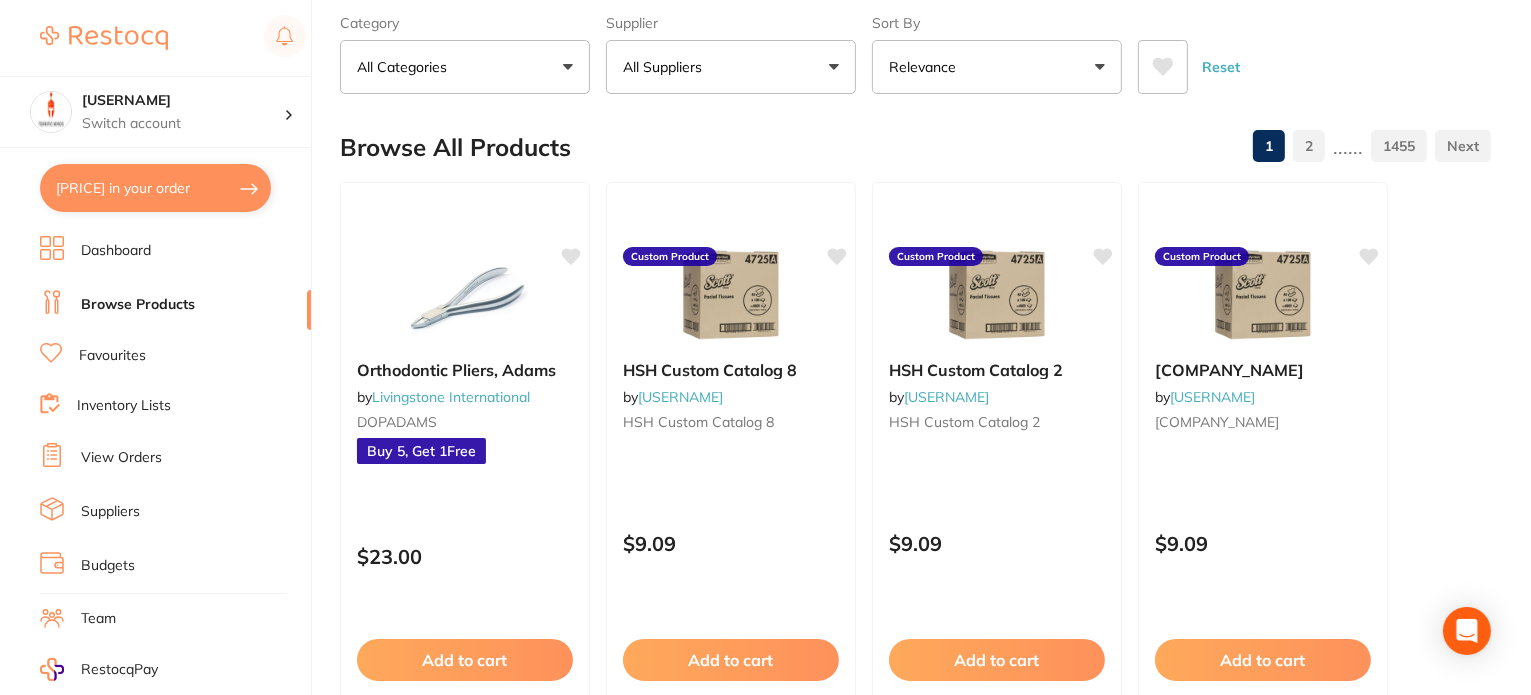 type 